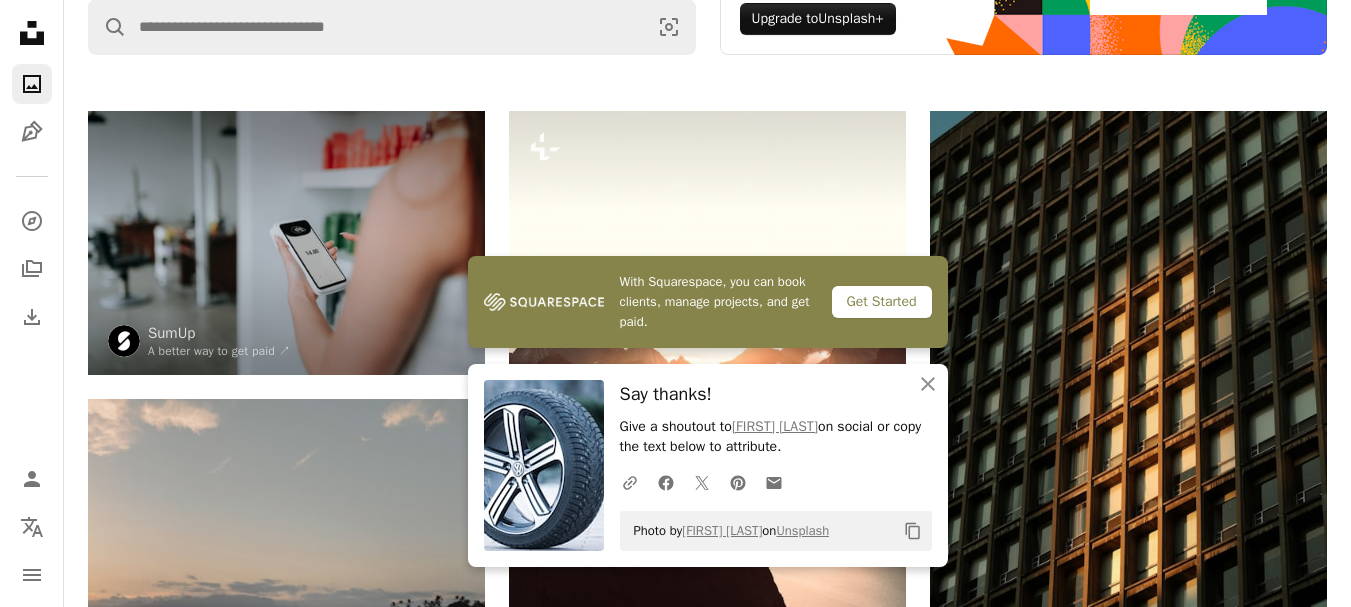 scroll, scrollTop: 0, scrollLeft: 0, axis: both 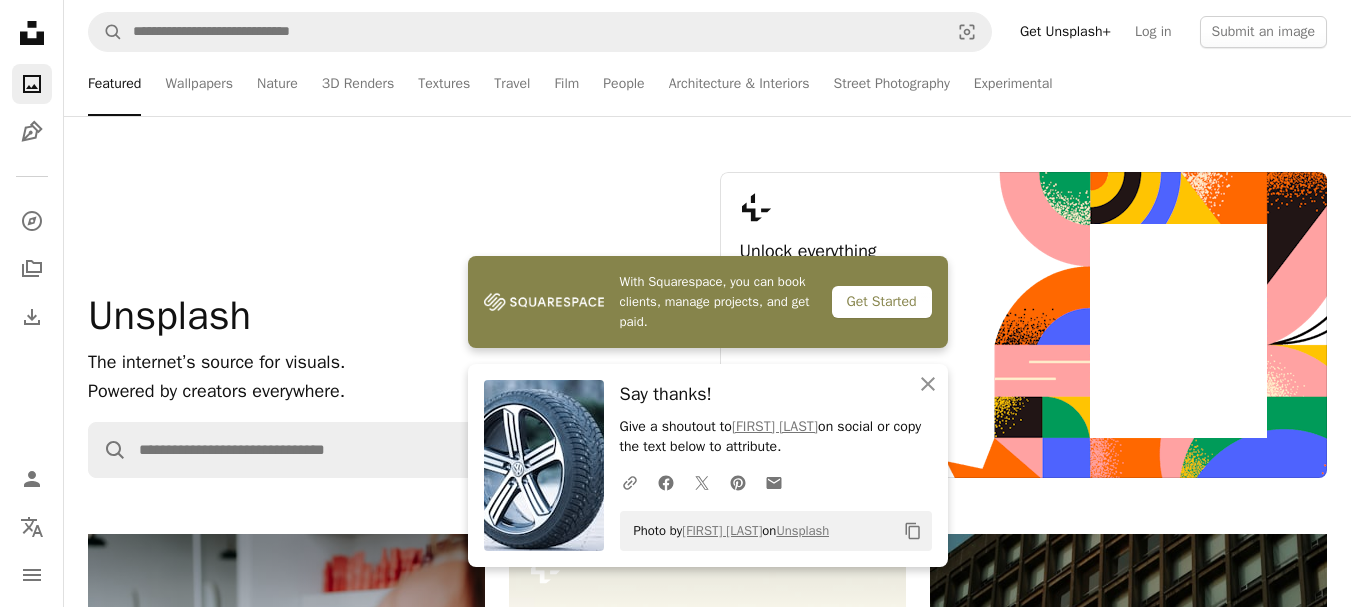 click 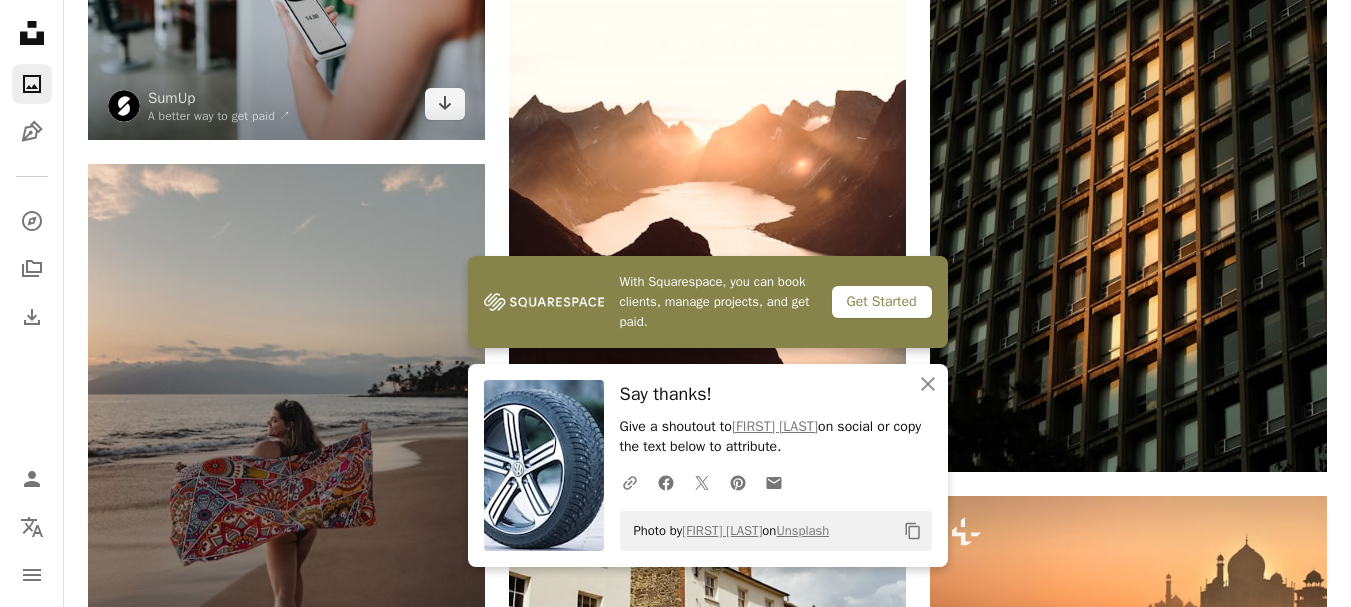 scroll, scrollTop: 671, scrollLeft: 0, axis: vertical 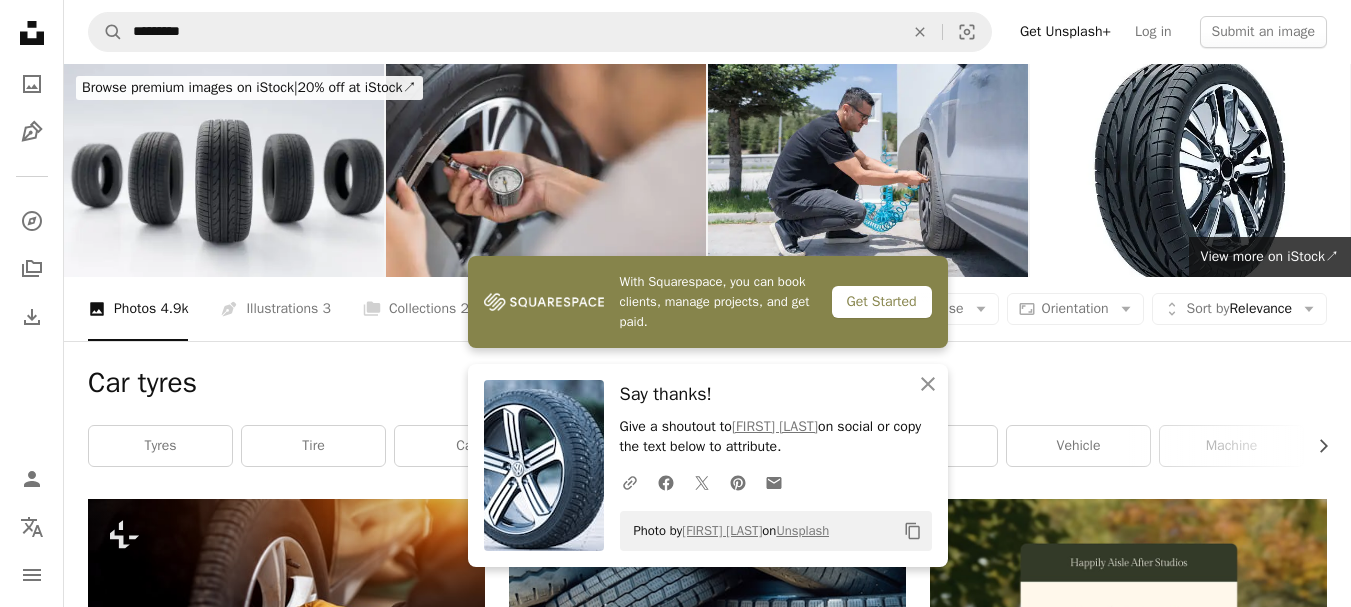 click at bounding box center (1128, 1175) 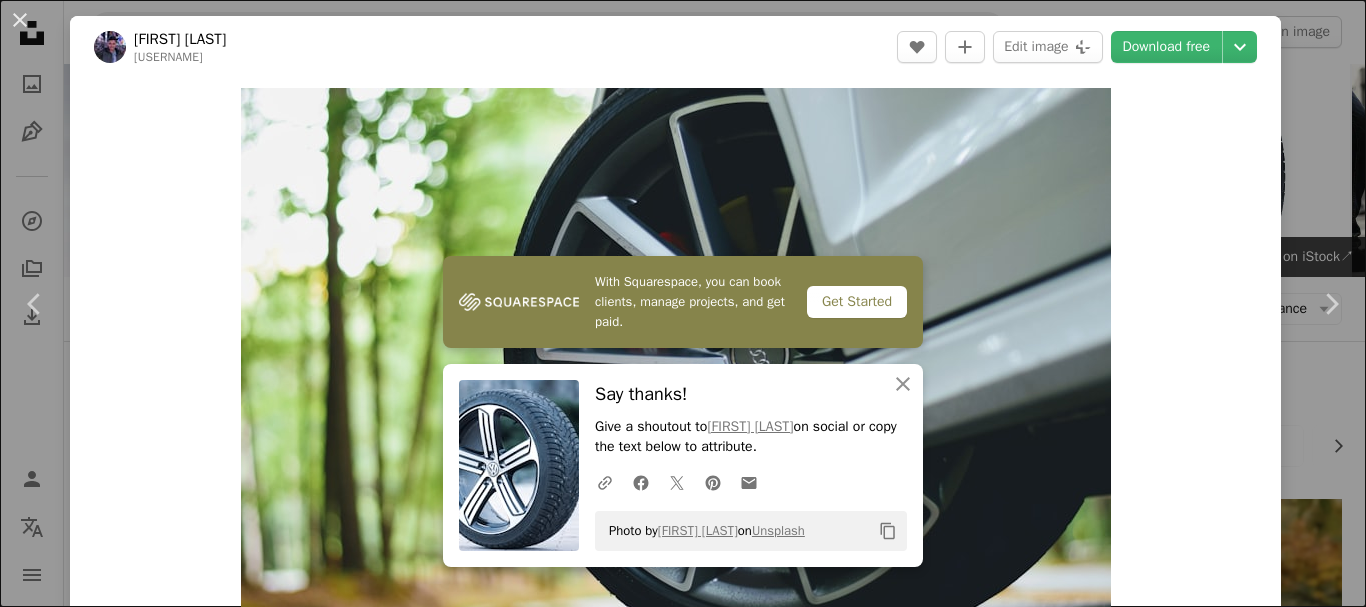click 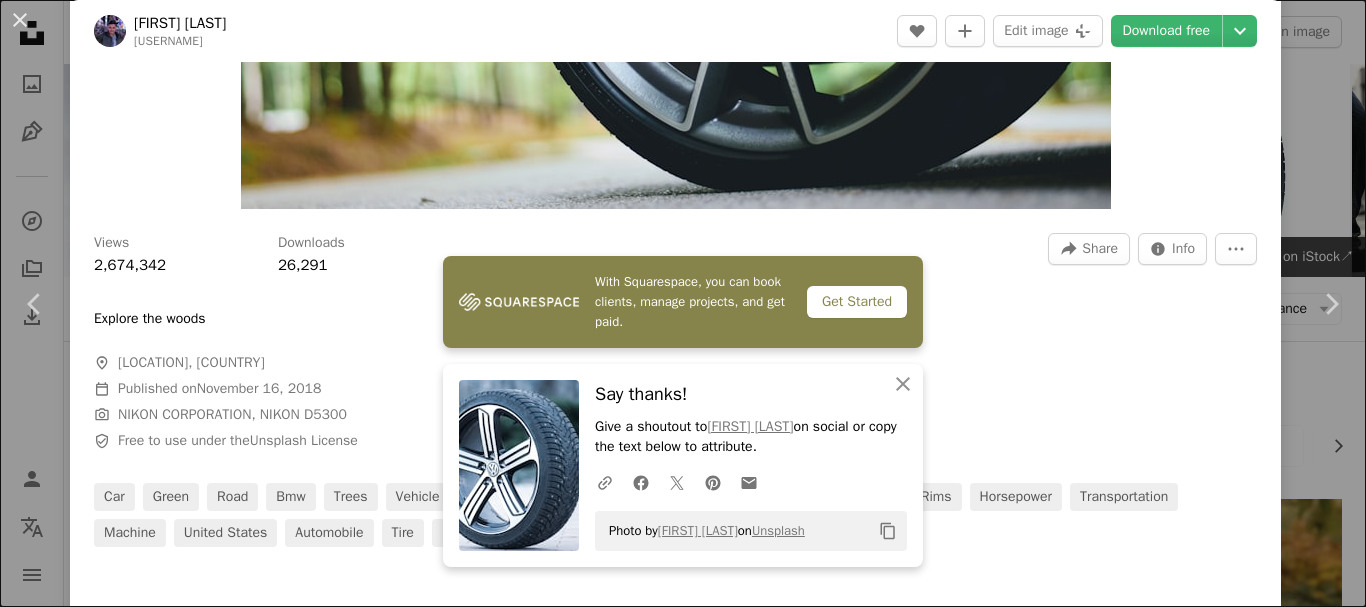 scroll, scrollTop: 492, scrollLeft: 0, axis: vertical 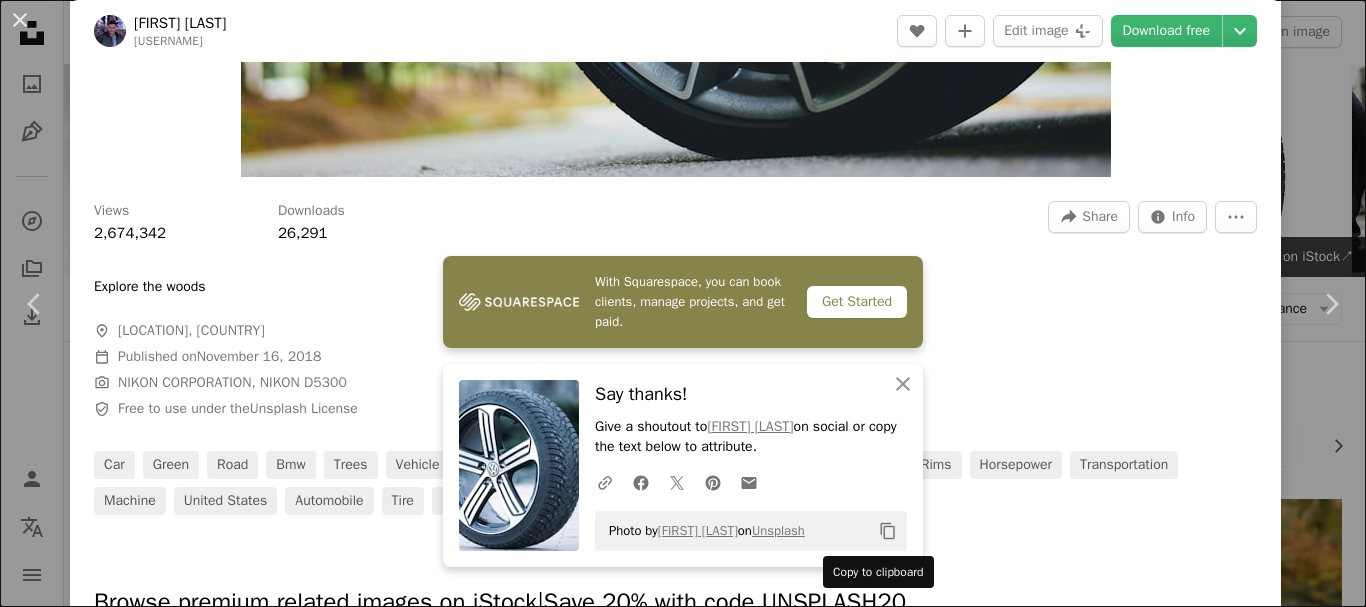 click 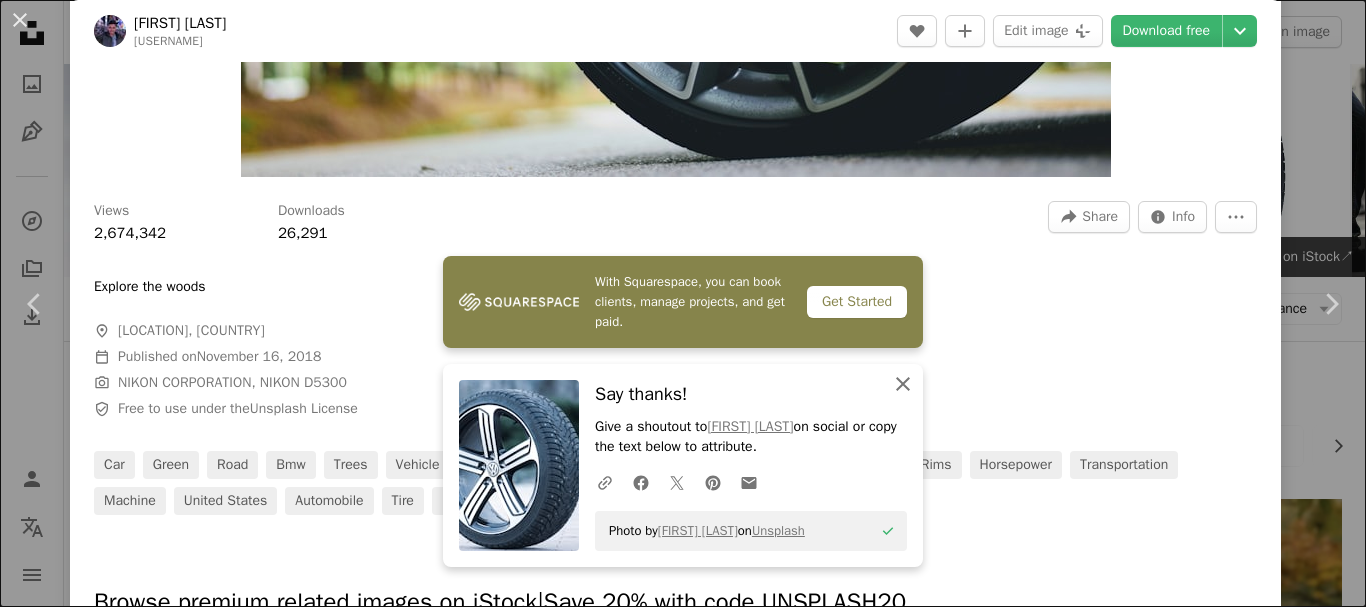 click on "An X shape" 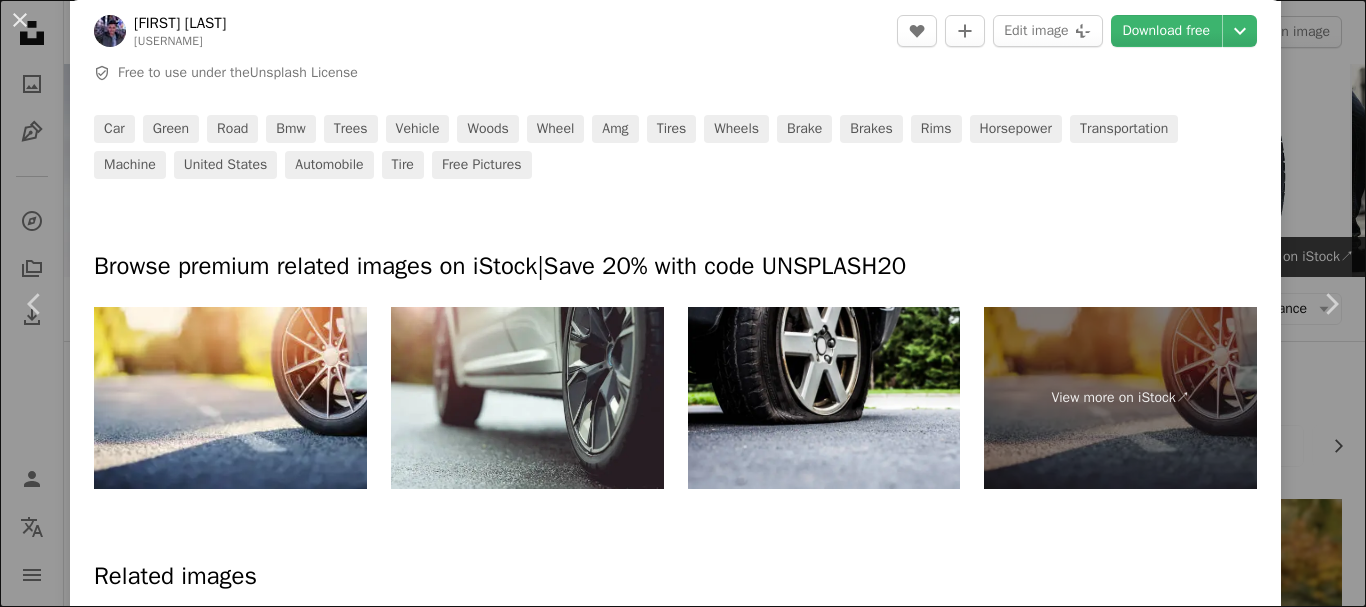 scroll, scrollTop: 898, scrollLeft: 0, axis: vertical 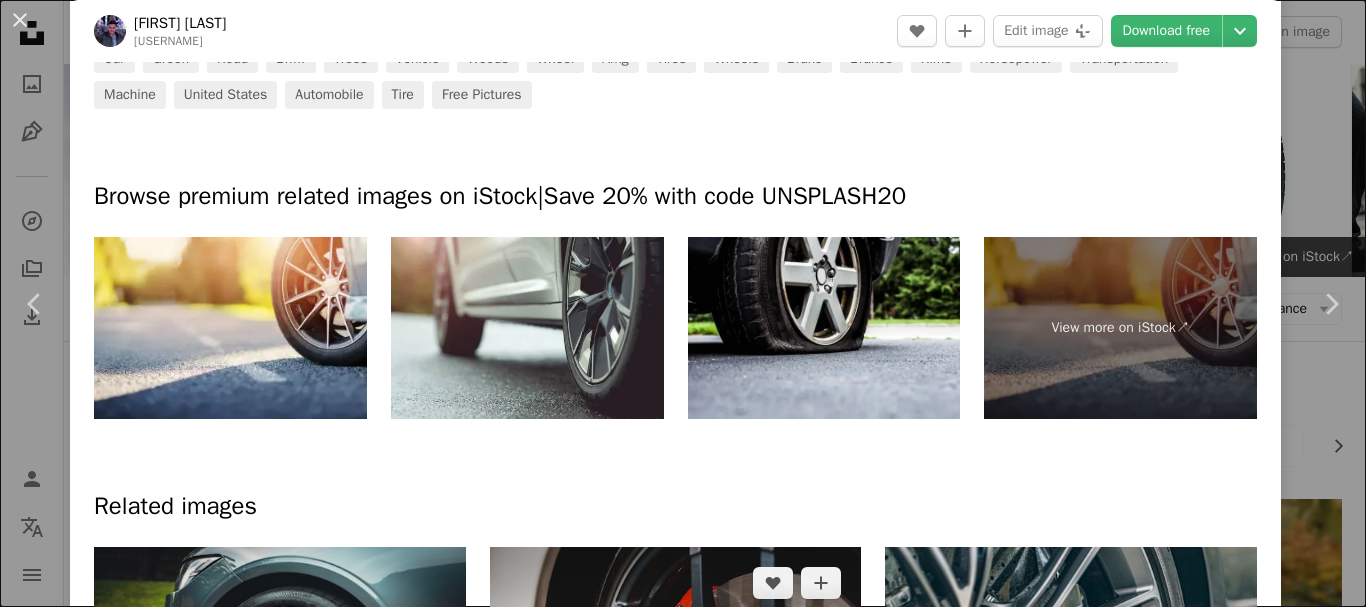 click 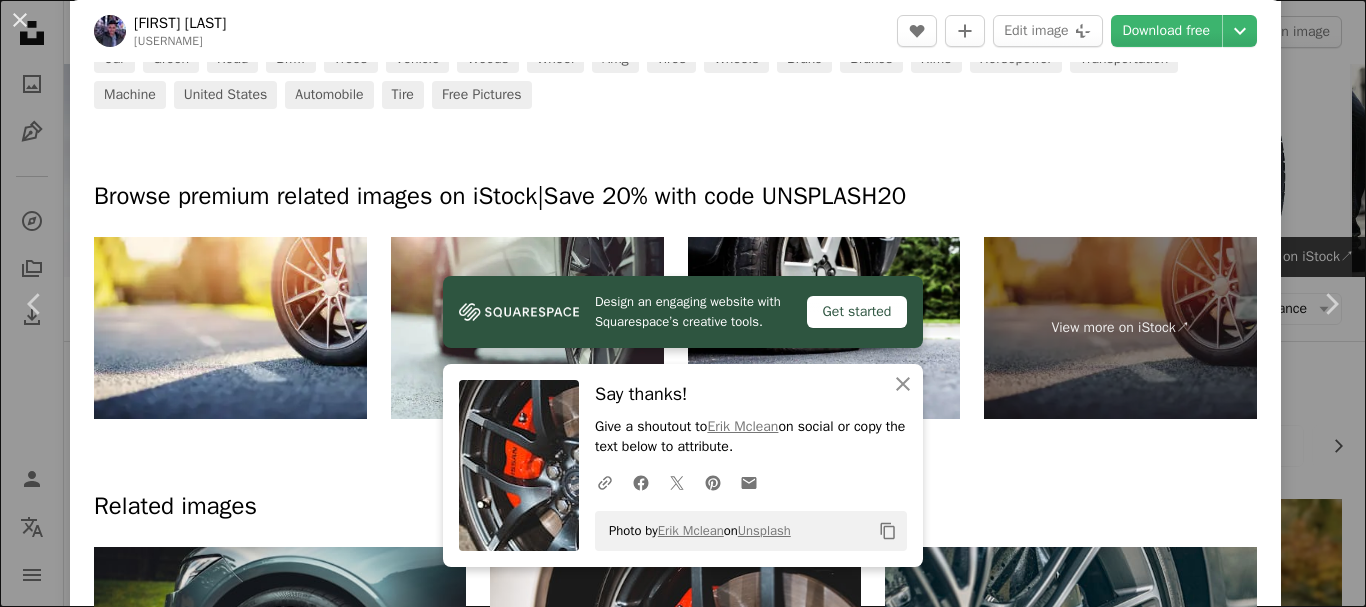 click on "Copy content" 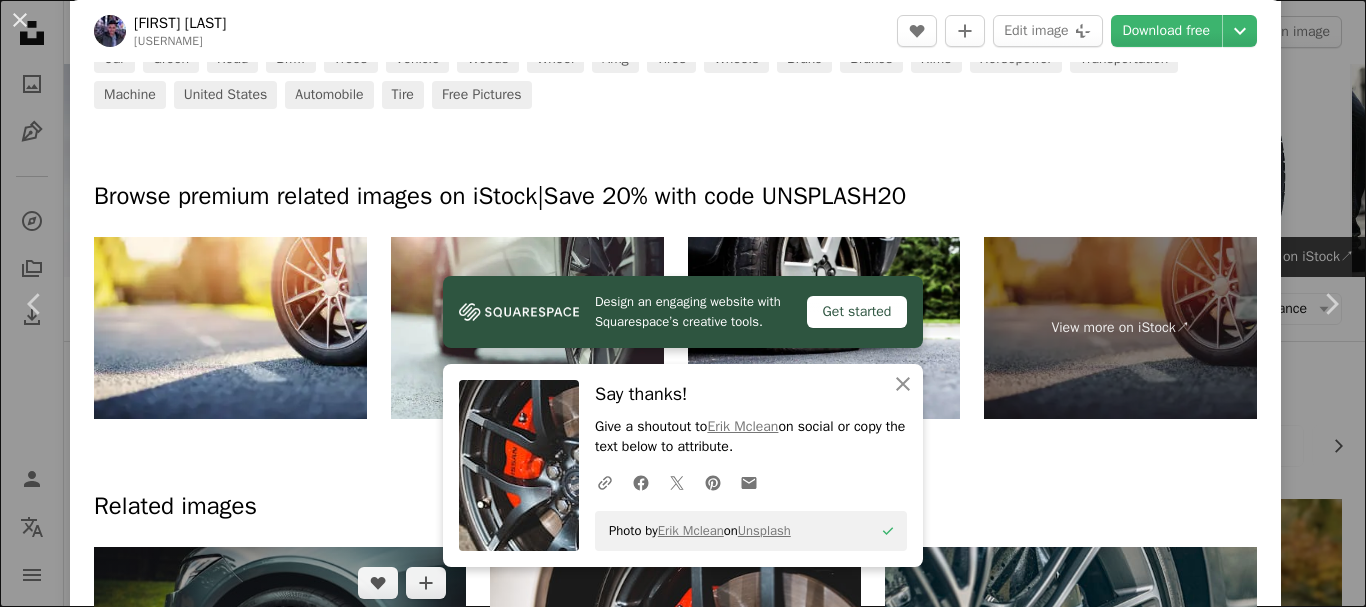 click on "Arrow pointing down" 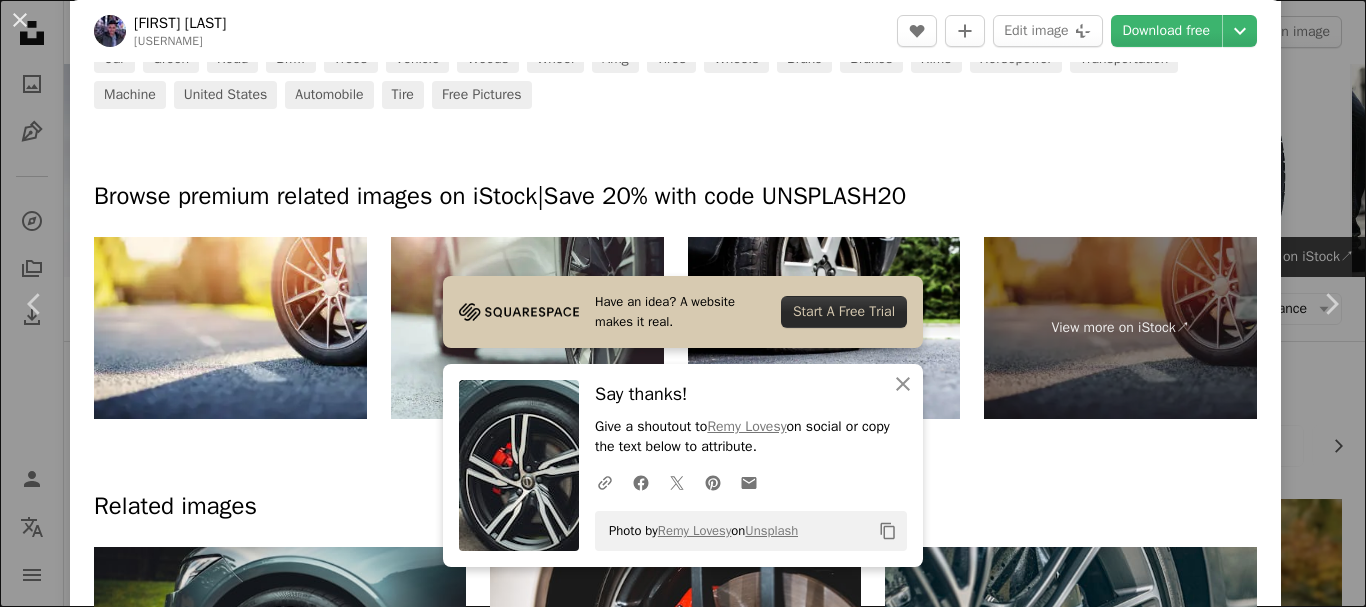 click on "Copy content" 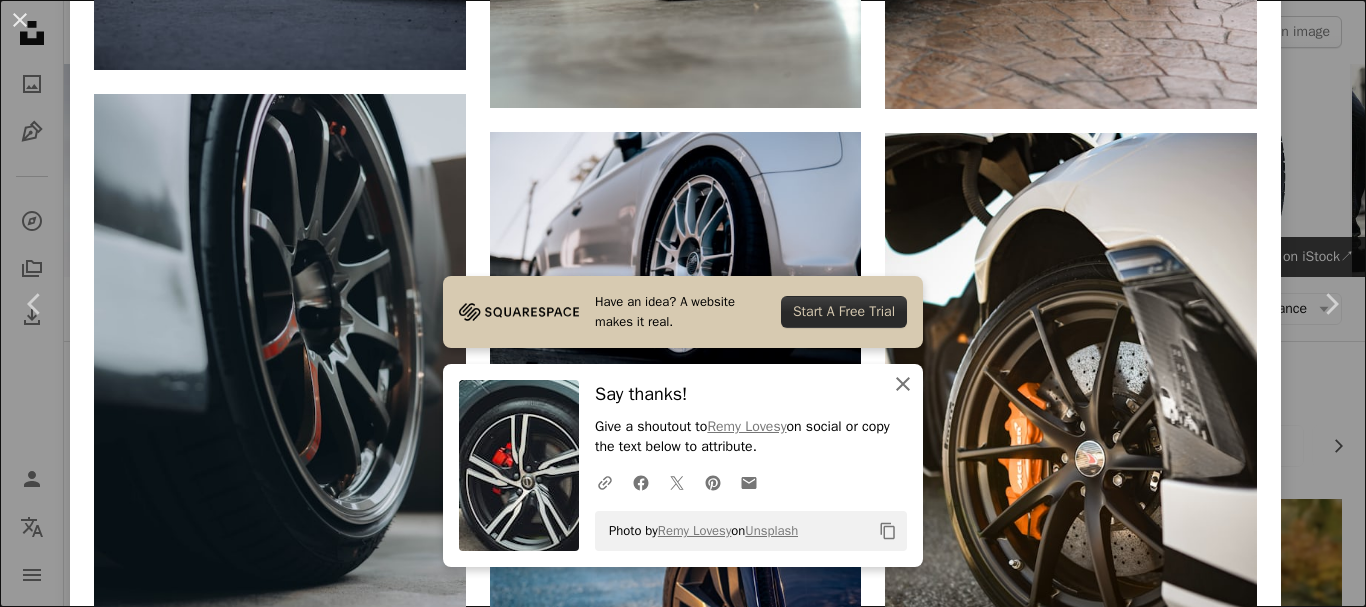 scroll, scrollTop: 3886, scrollLeft: 0, axis: vertical 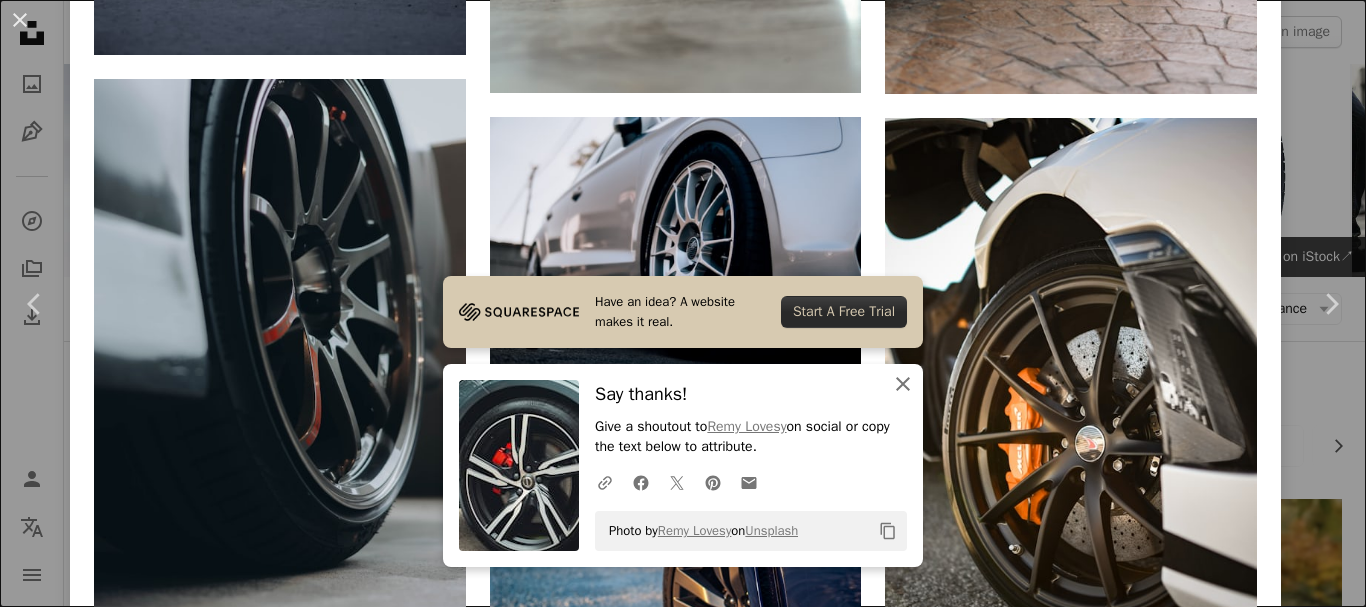 click 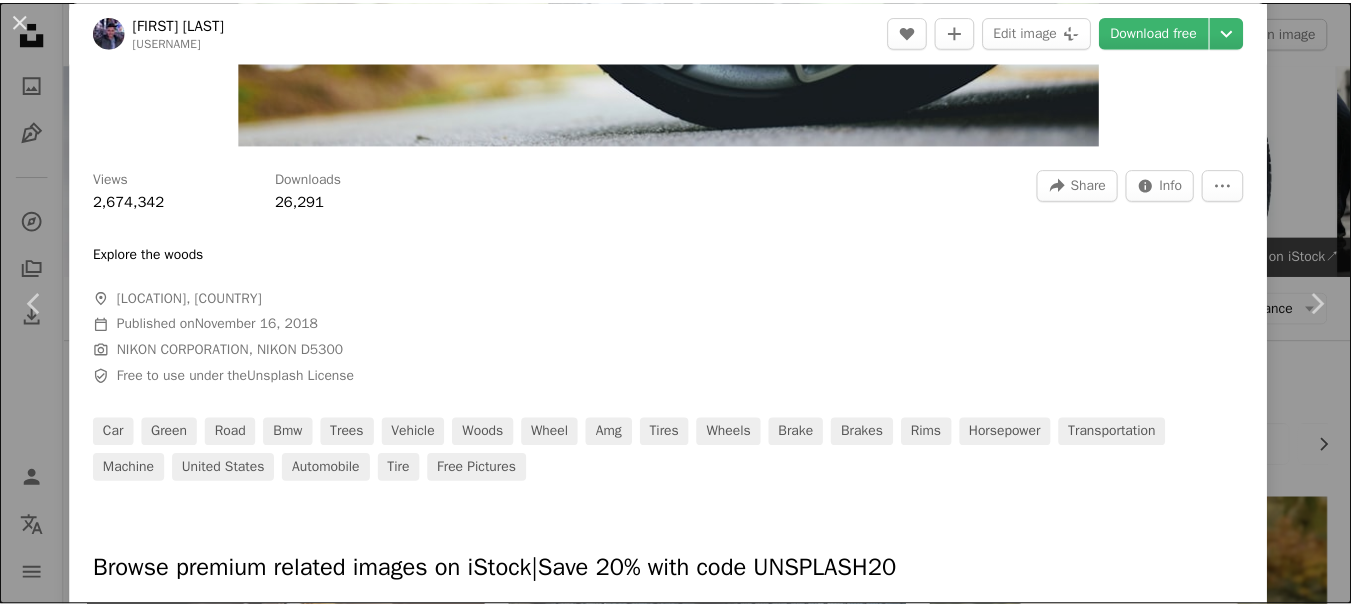 scroll, scrollTop: 0, scrollLeft: 0, axis: both 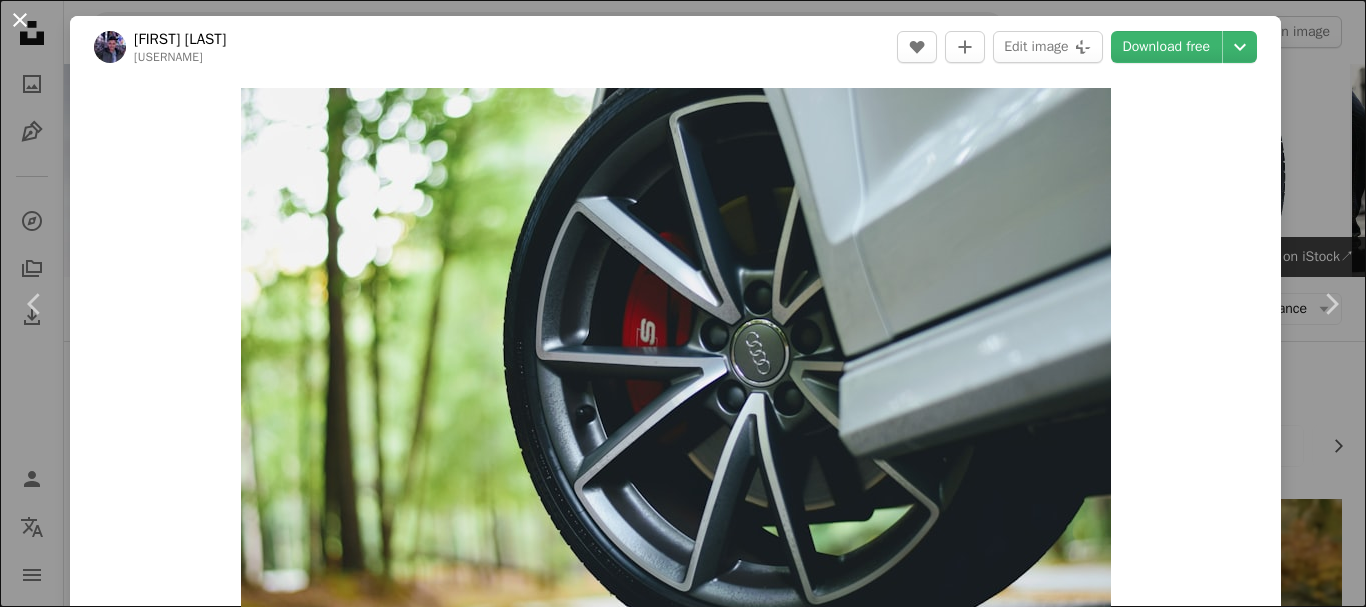 click on "An X shape" at bounding box center (20, 20) 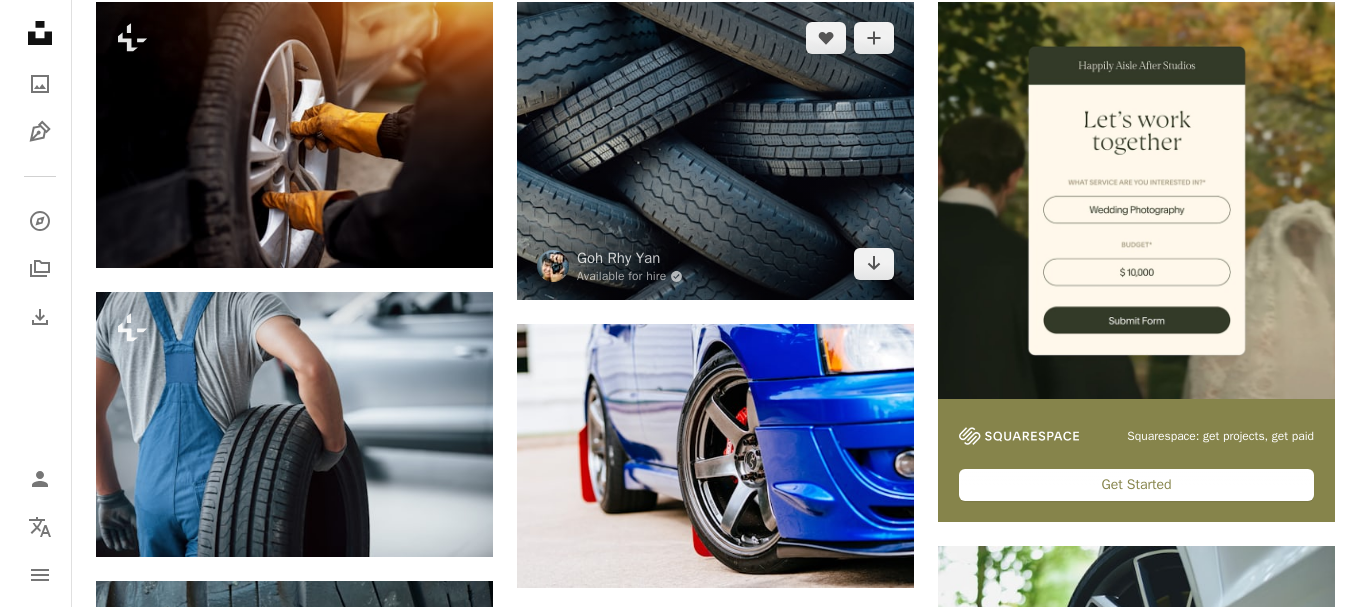 scroll, scrollTop: 500, scrollLeft: 0, axis: vertical 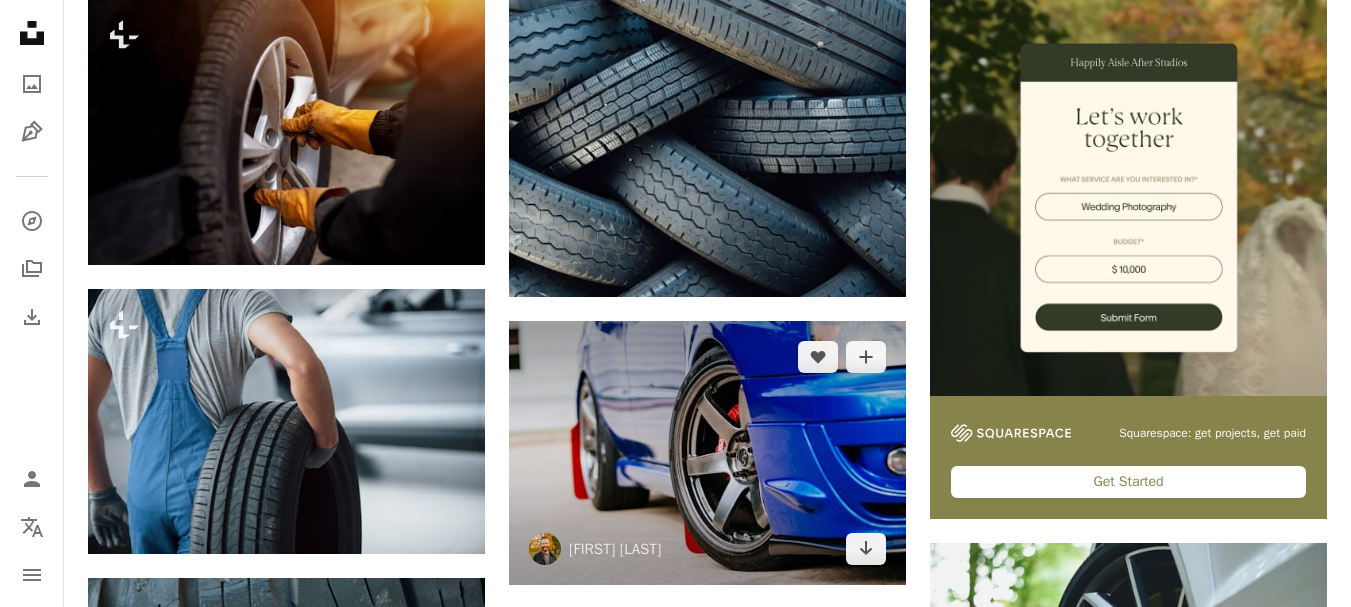click at bounding box center [707, 453] 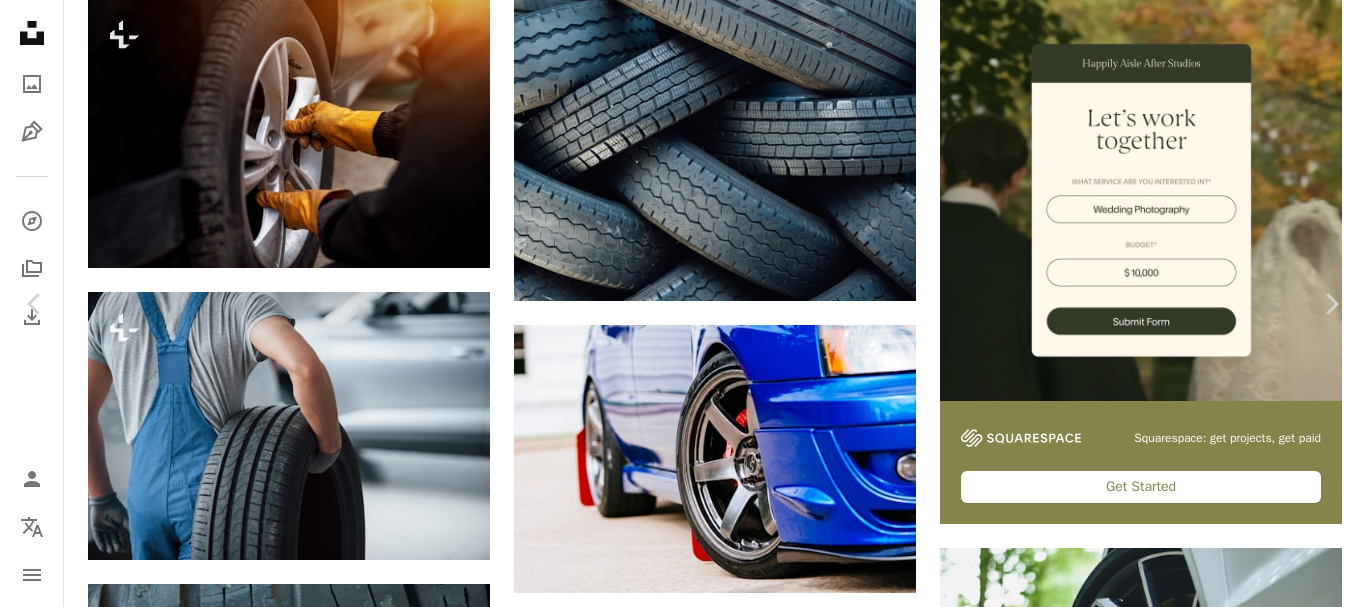scroll, scrollTop: 1393, scrollLeft: 0, axis: vertical 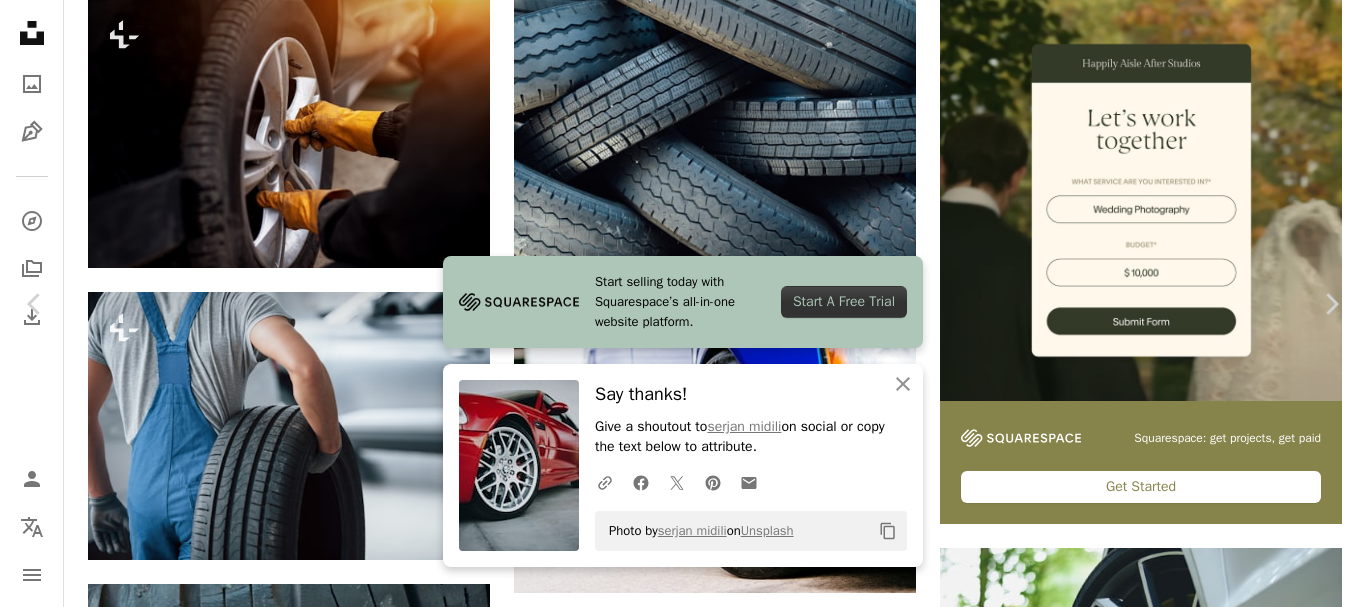 click on "Copy content" 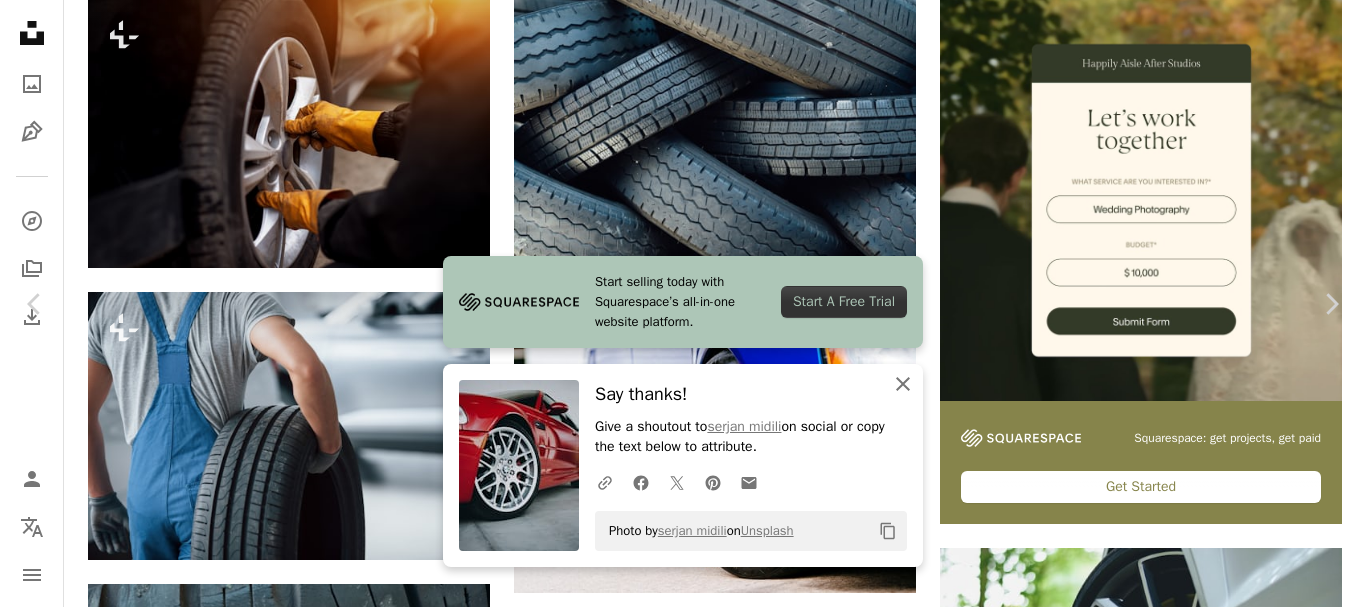 click 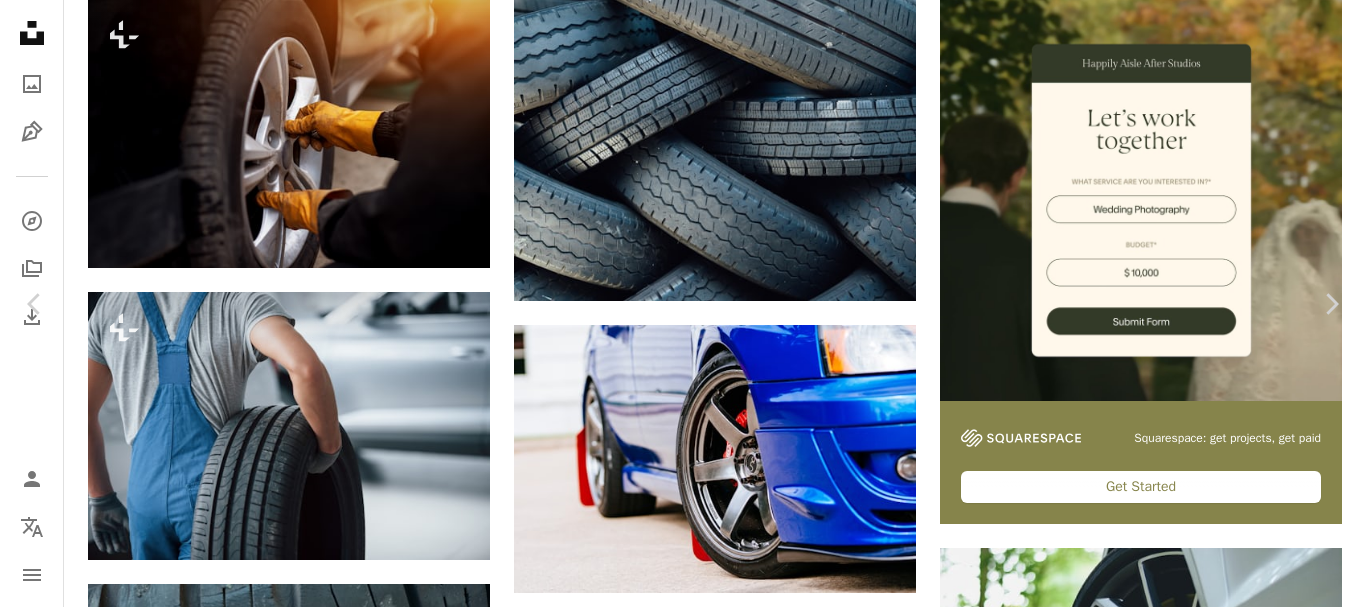 scroll, scrollTop: 5759, scrollLeft: 0, axis: vertical 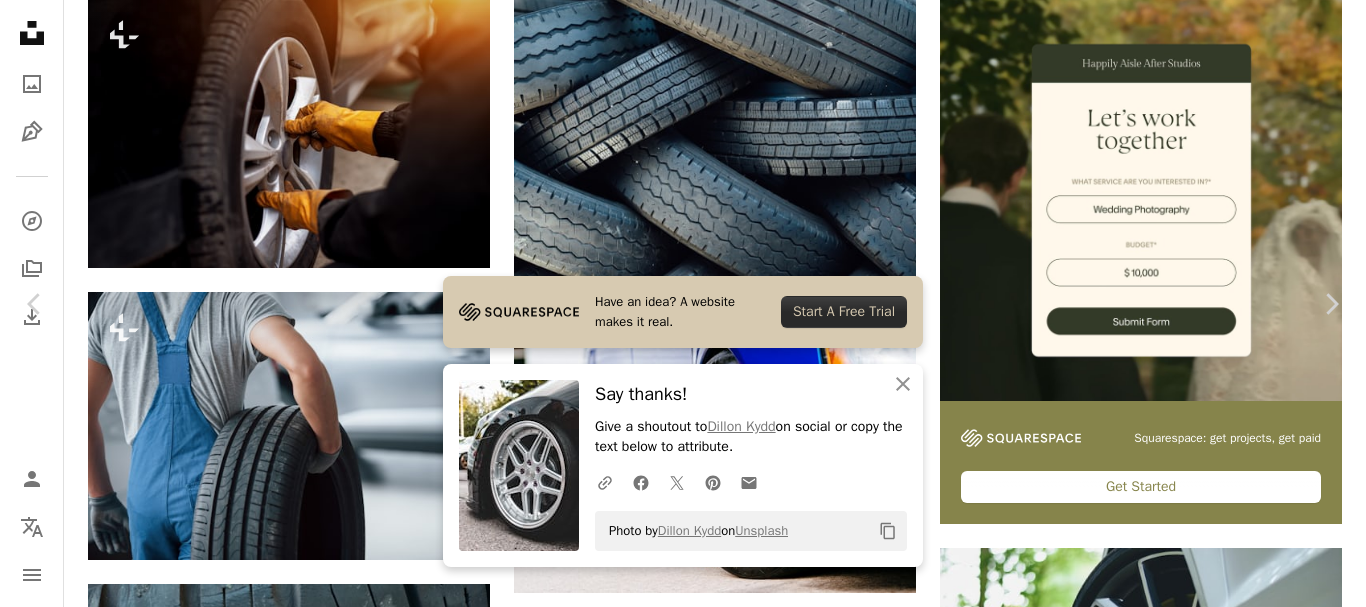 click on "Copy content" 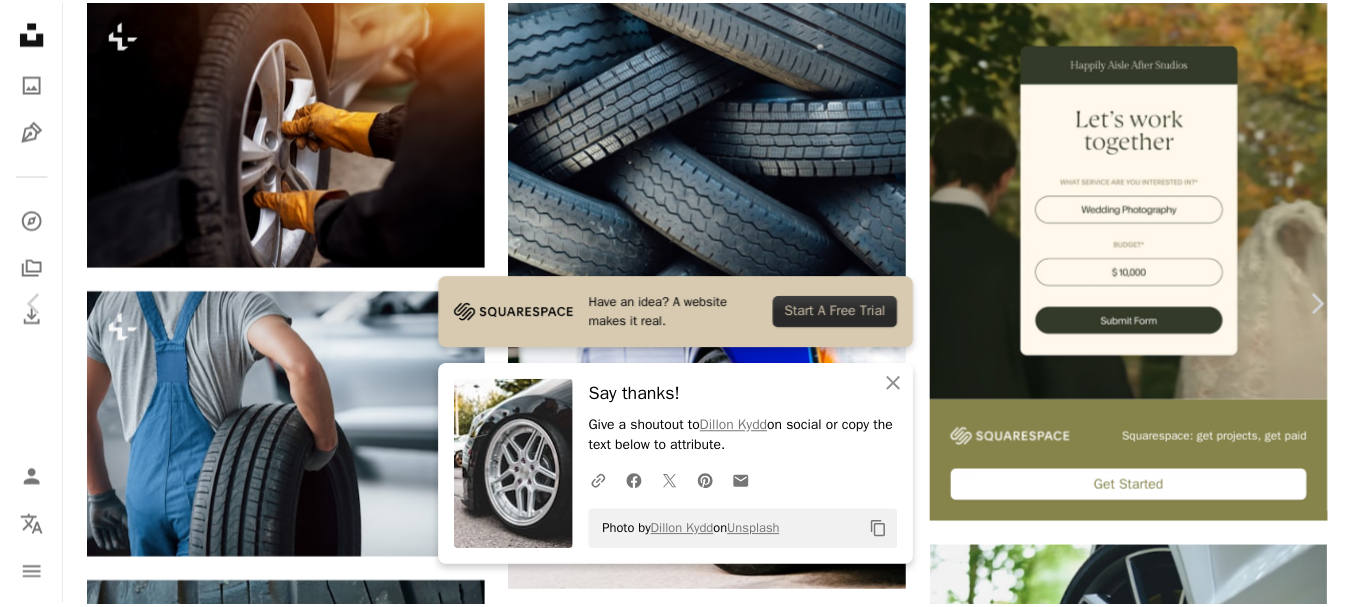 scroll, scrollTop: 0, scrollLeft: 0, axis: both 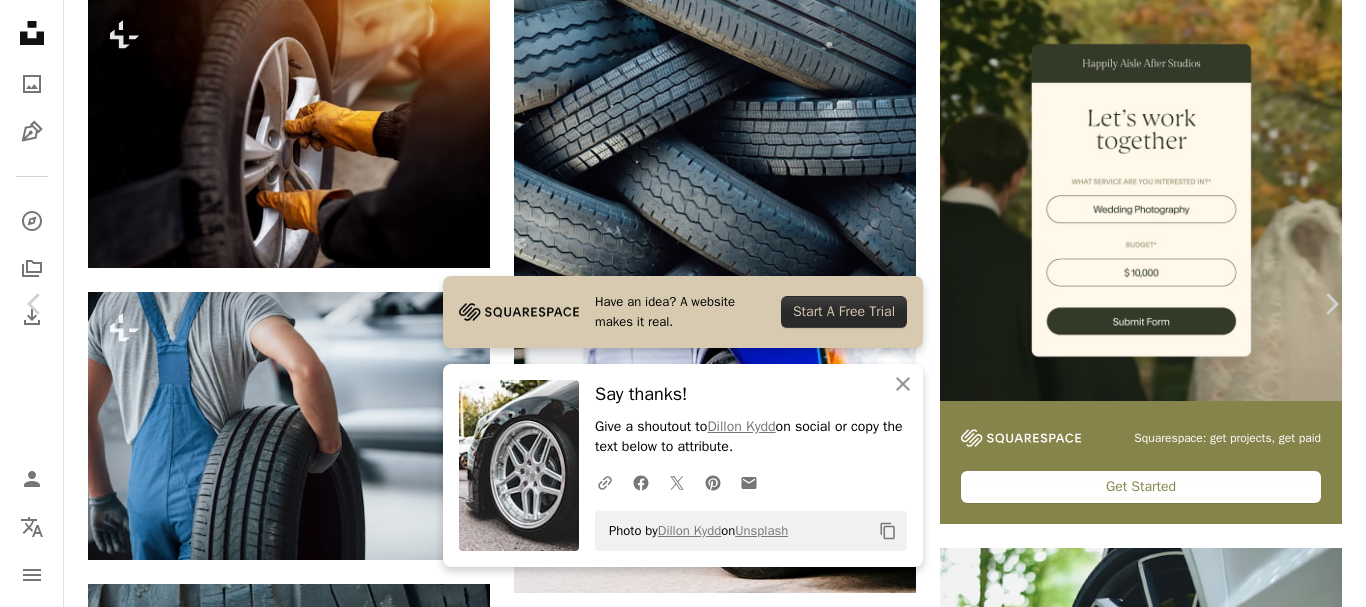 click on "An X shape" at bounding box center (20, 20) 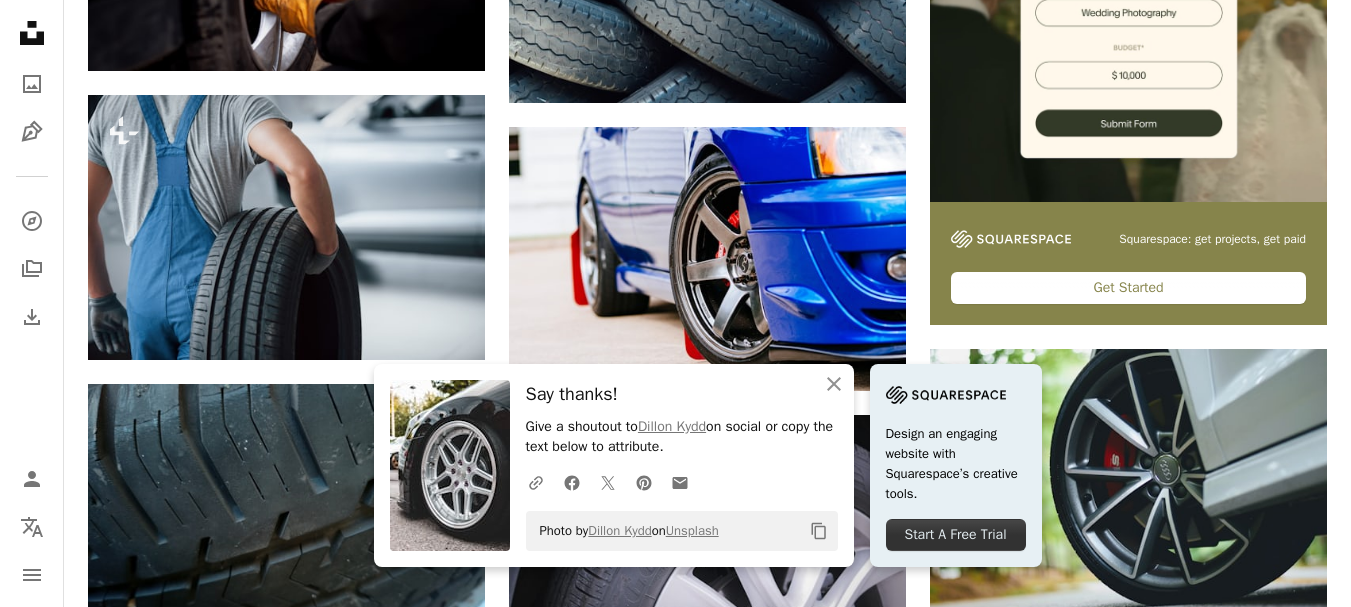 scroll, scrollTop: 714, scrollLeft: 0, axis: vertical 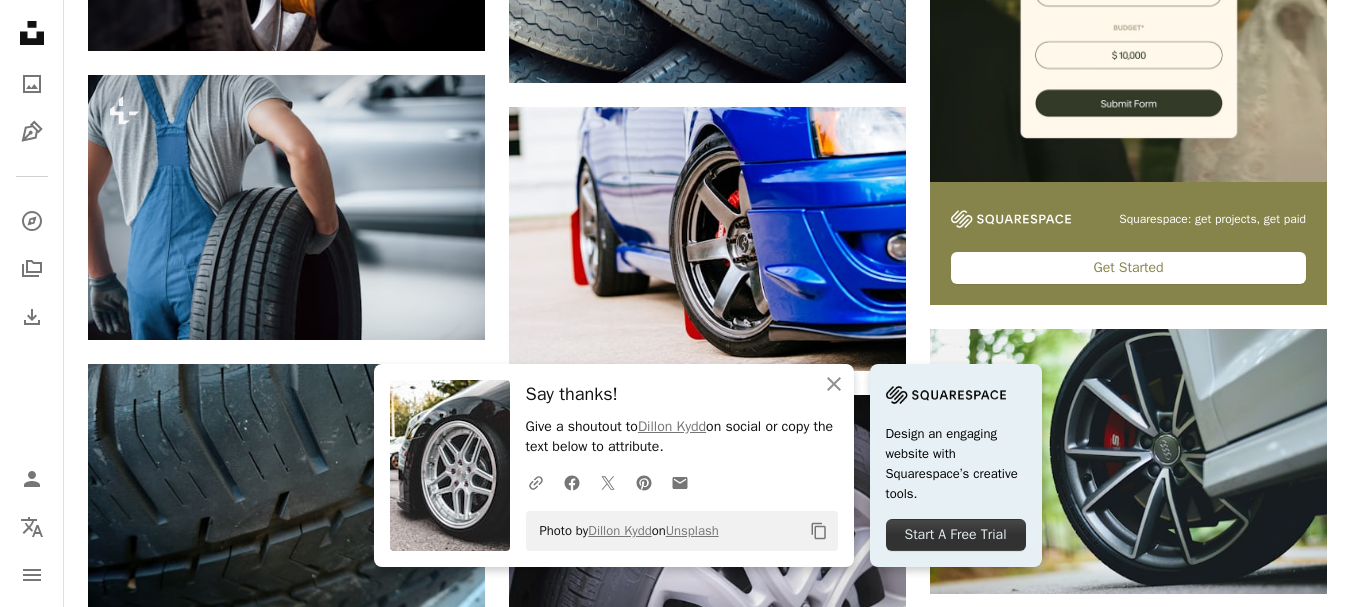 click on "Arrow pointing down" 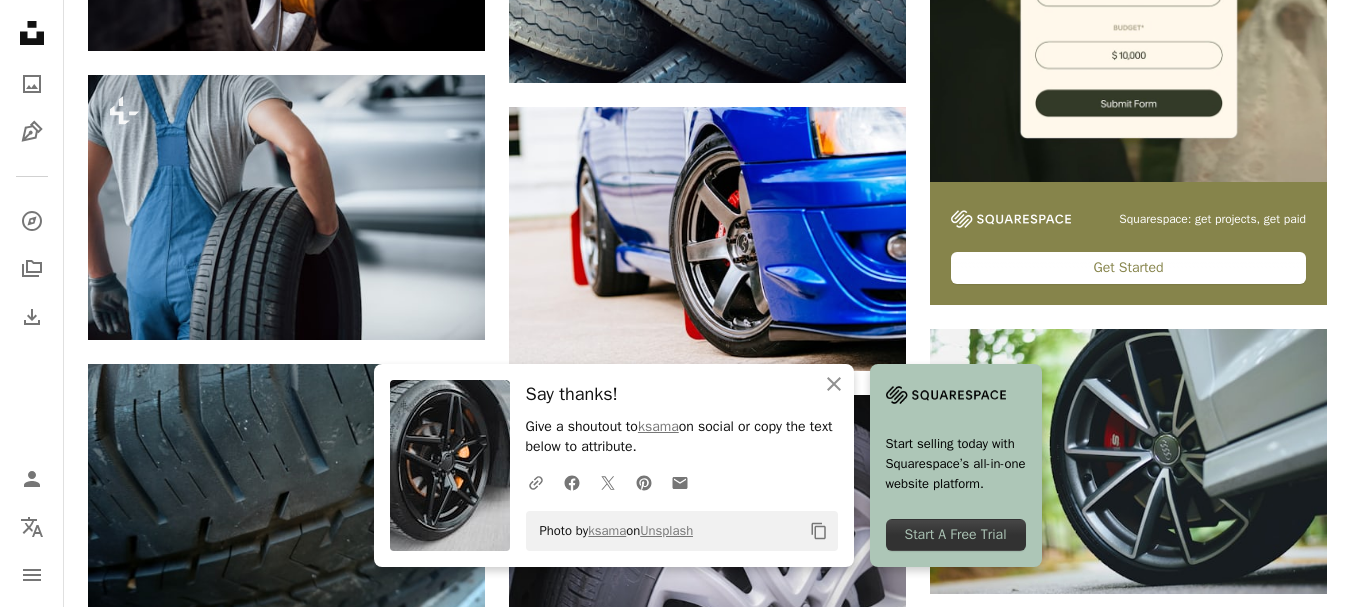 click 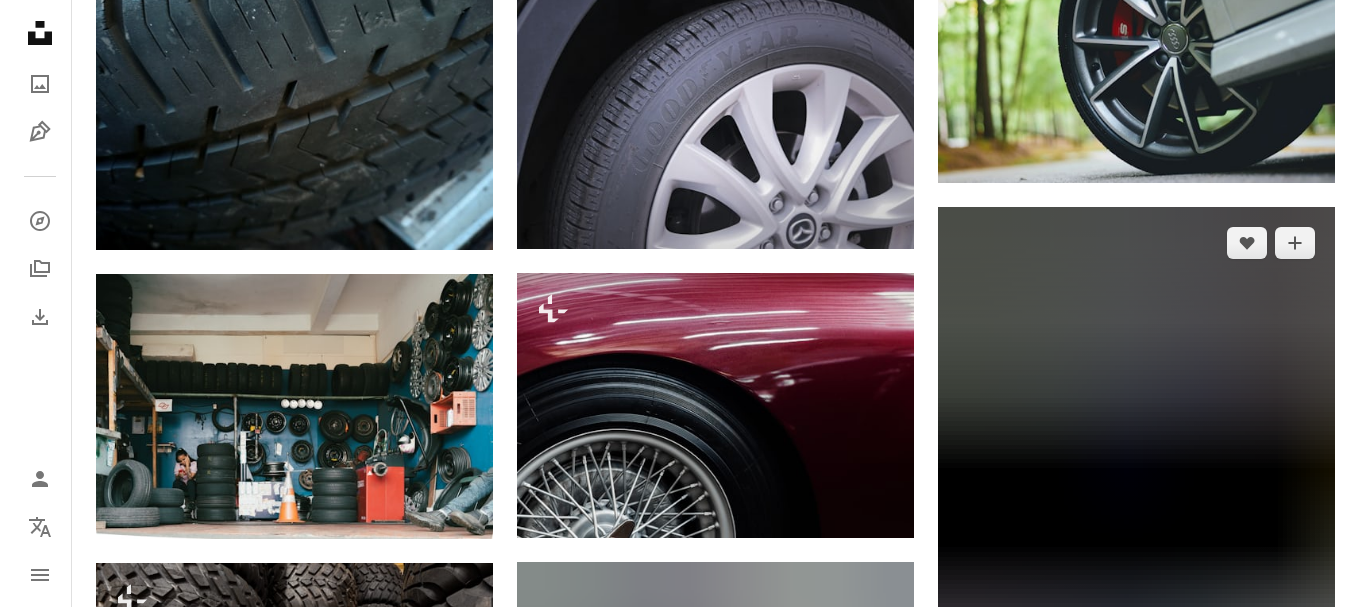 scroll, scrollTop: 1122, scrollLeft: 0, axis: vertical 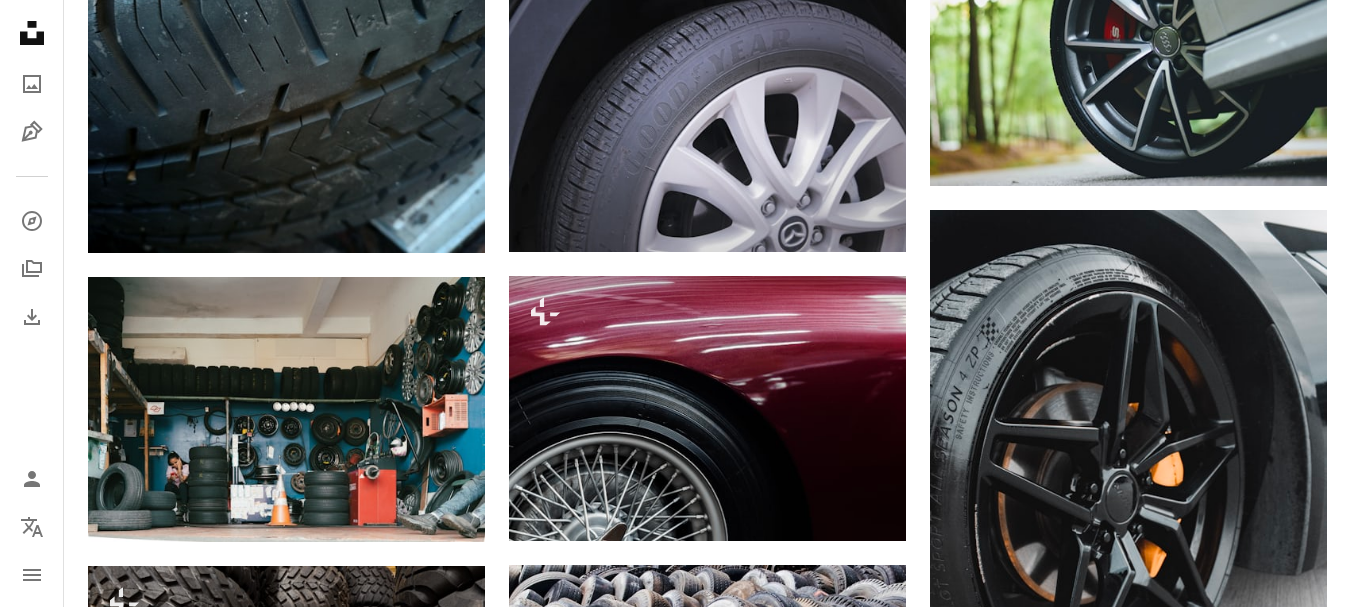 click at bounding box center [1128, 962] 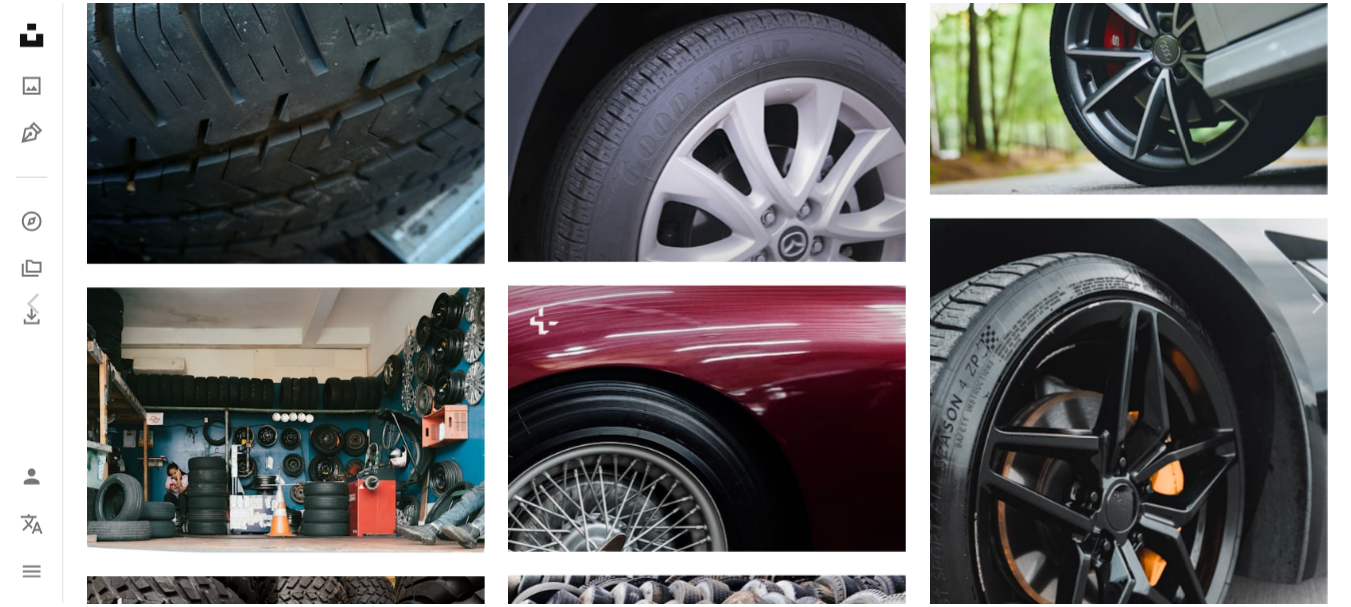 scroll, scrollTop: 3799, scrollLeft: 0, axis: vertical 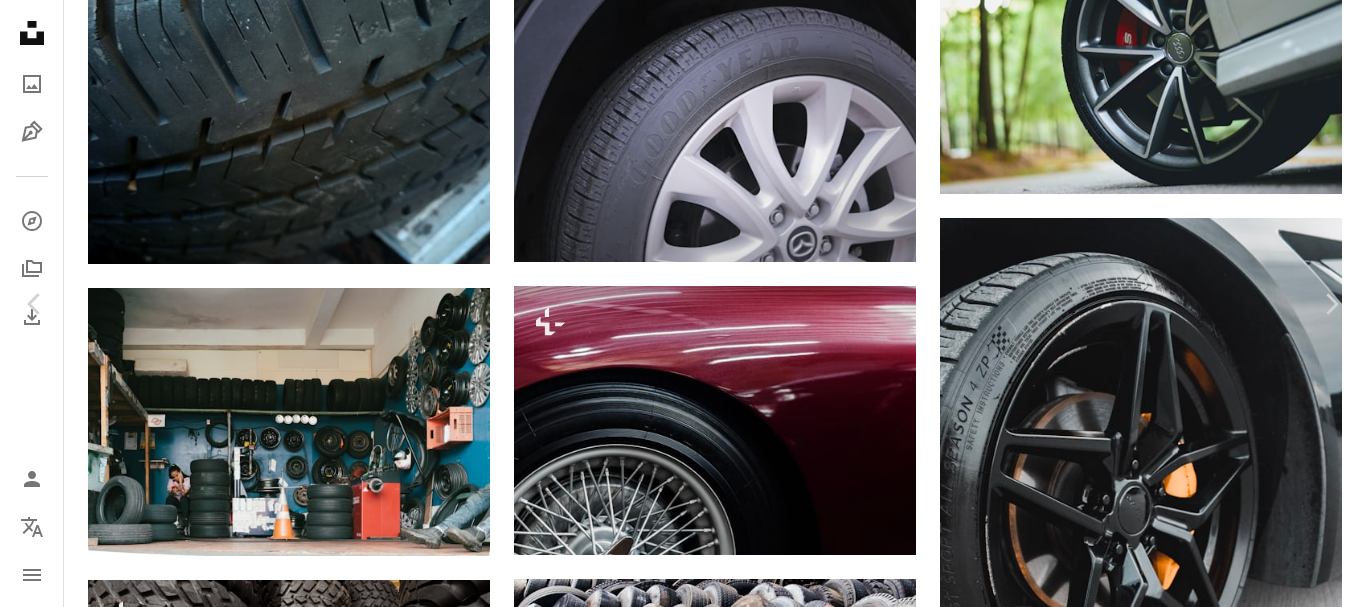 click on "An X shape" at bounding box center [20, 20] 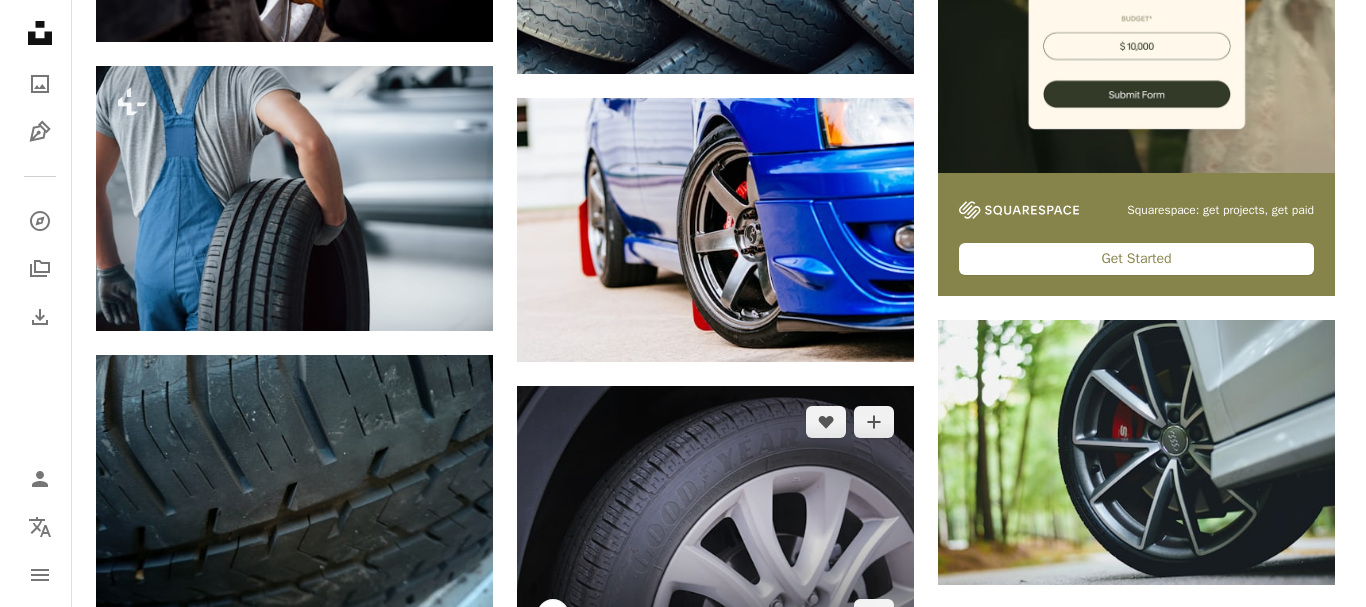 scroll, scrollTop: 699, scrollLeft: 0, axis: vertical 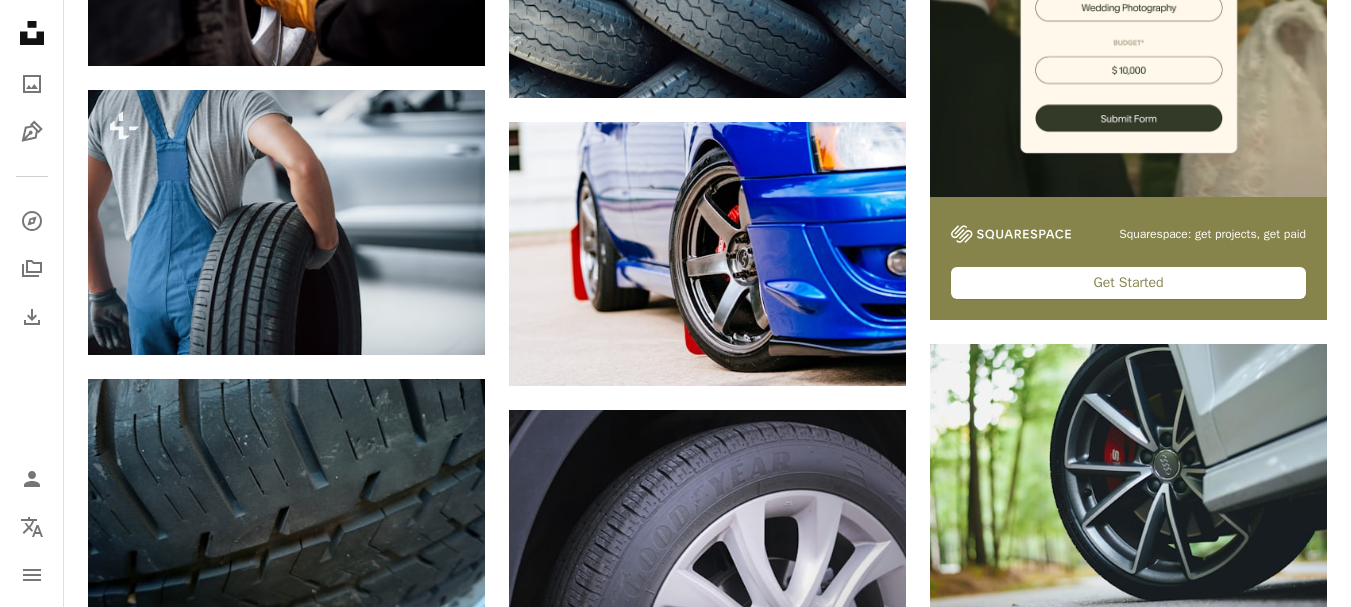 click at bounding box center [1128, 931] 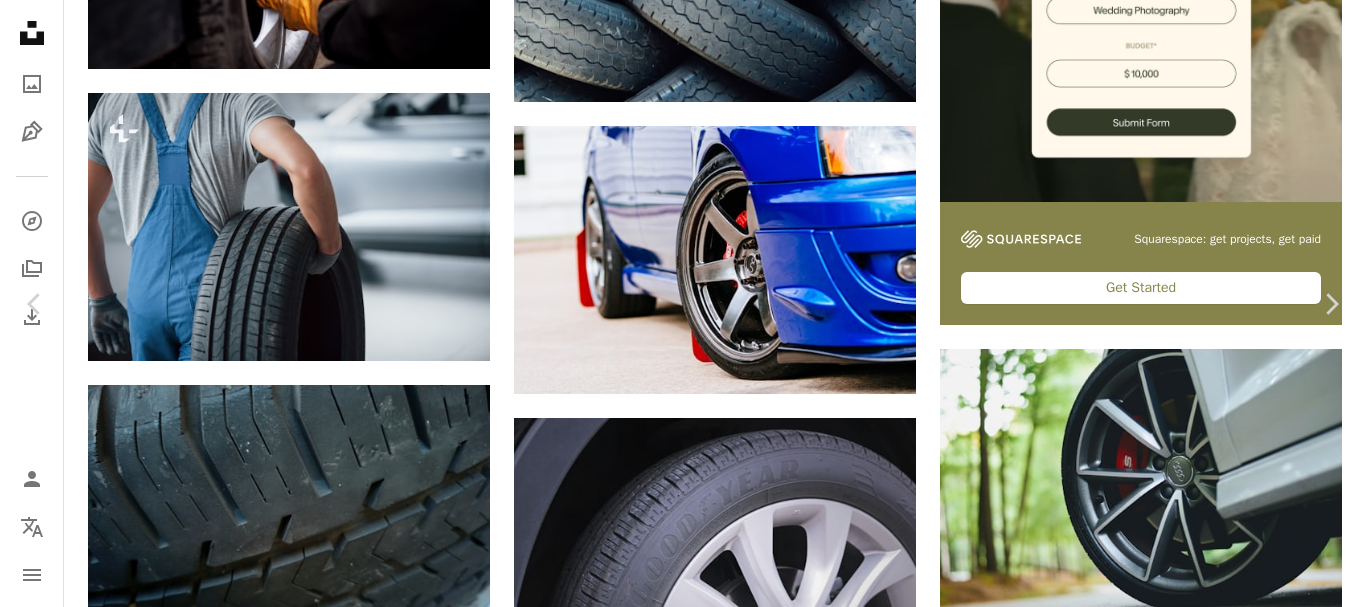 scroll, scrollTop: 995, scrollLeft: 0, axis: vertical 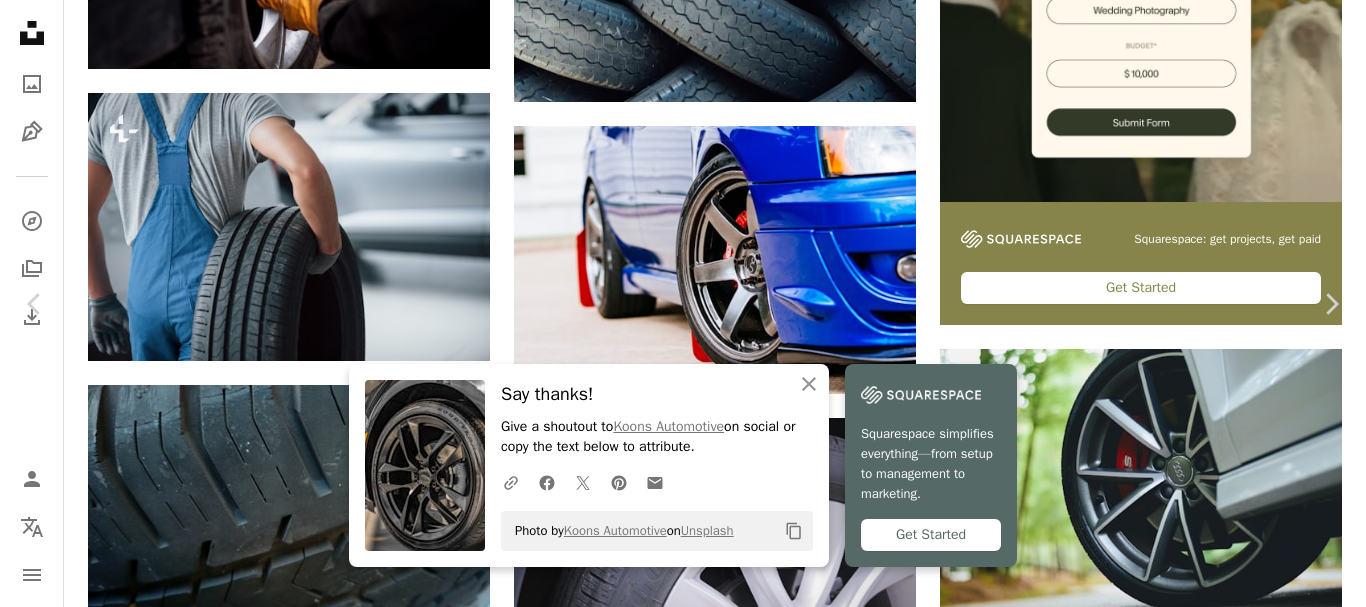 click on "Copy content" 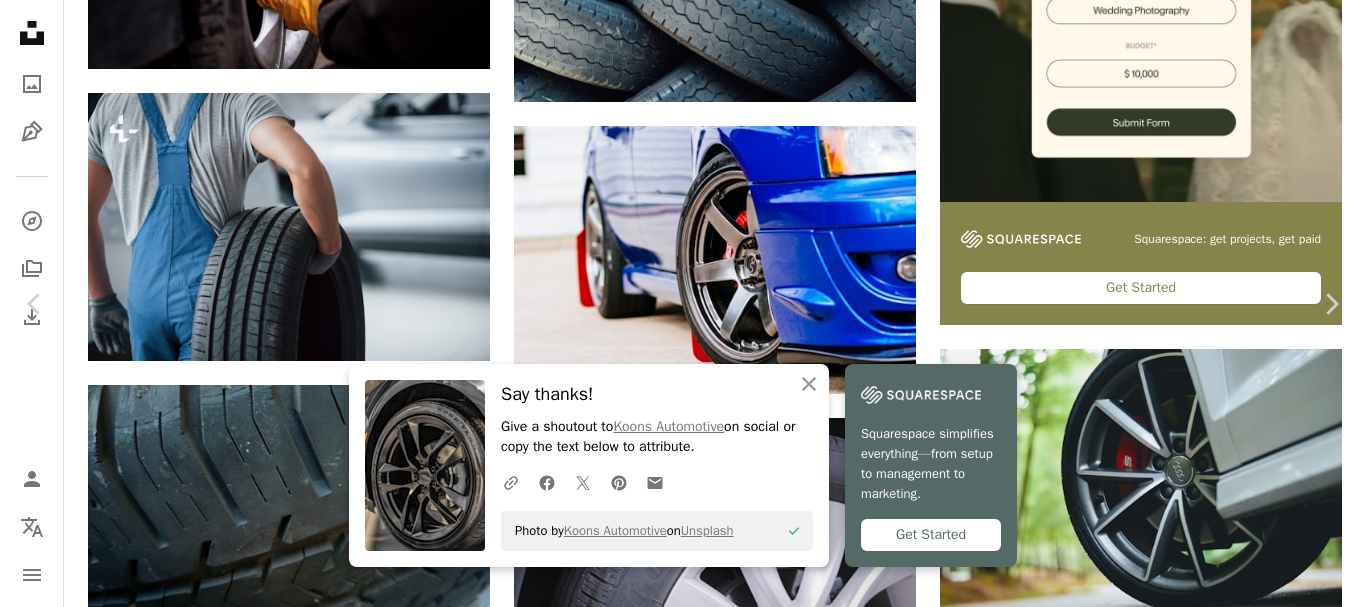 scroll, scrollTop: 1175, scrollLeft: 0, axis: vertical 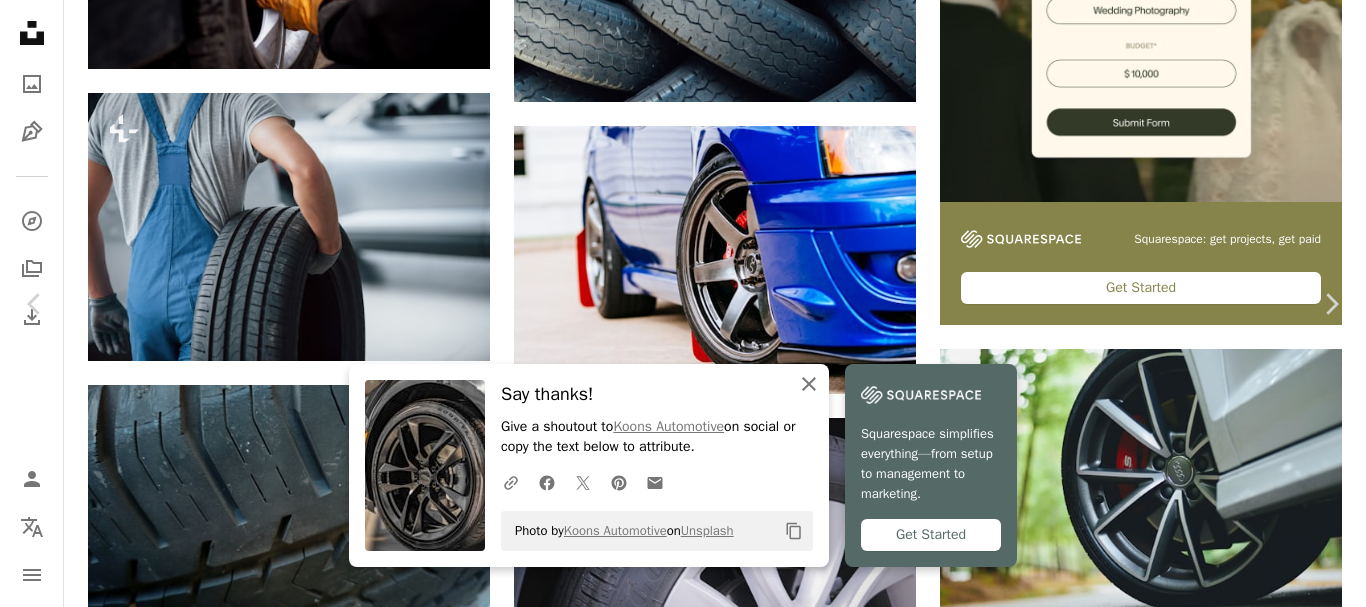 click 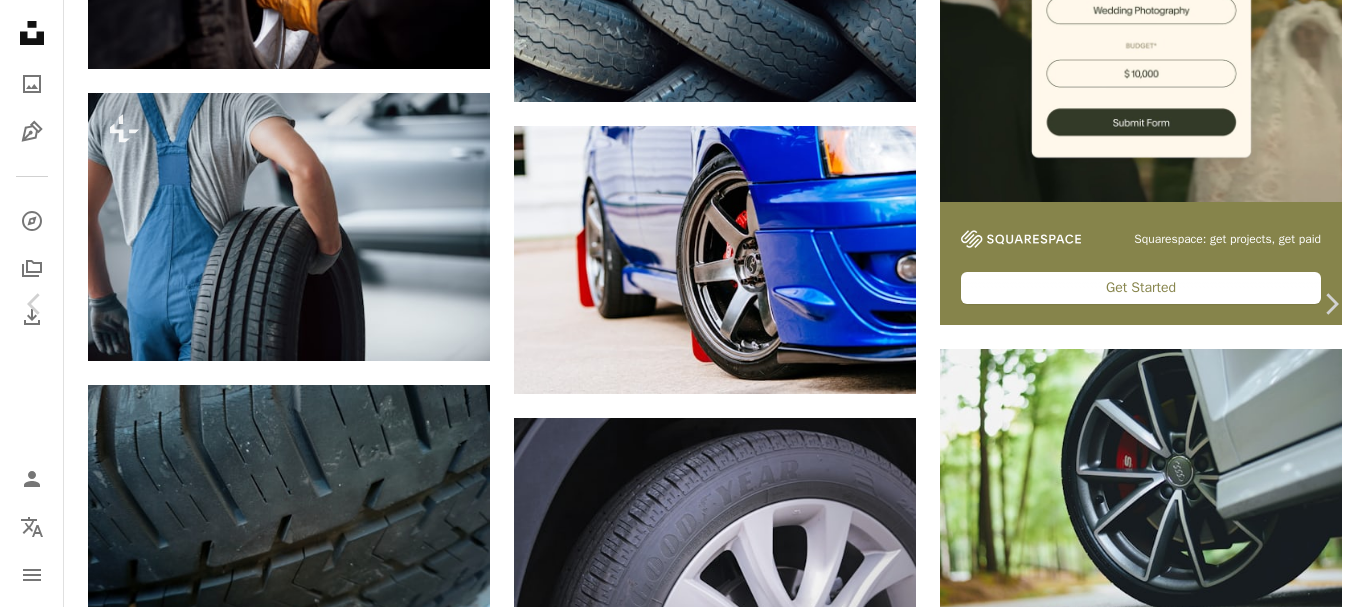 scroll, scrollTop: 1415, scrollLeft: 0, axis: vertical 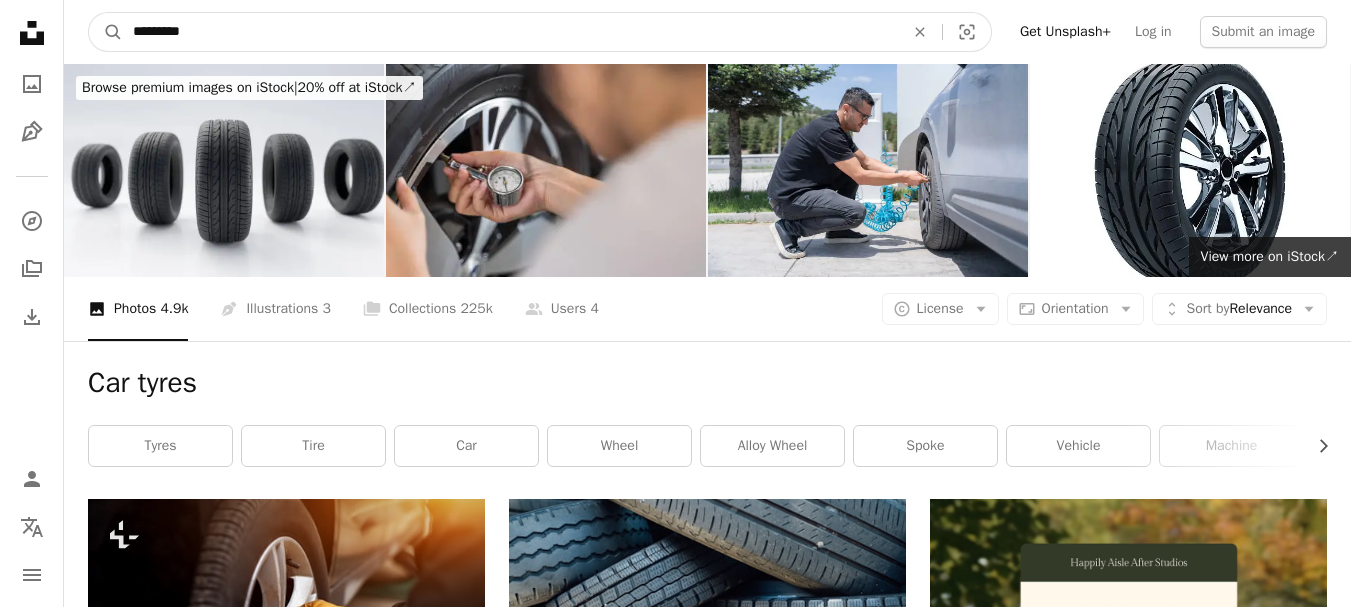 click on "*********" at bounding box center (510, 32) 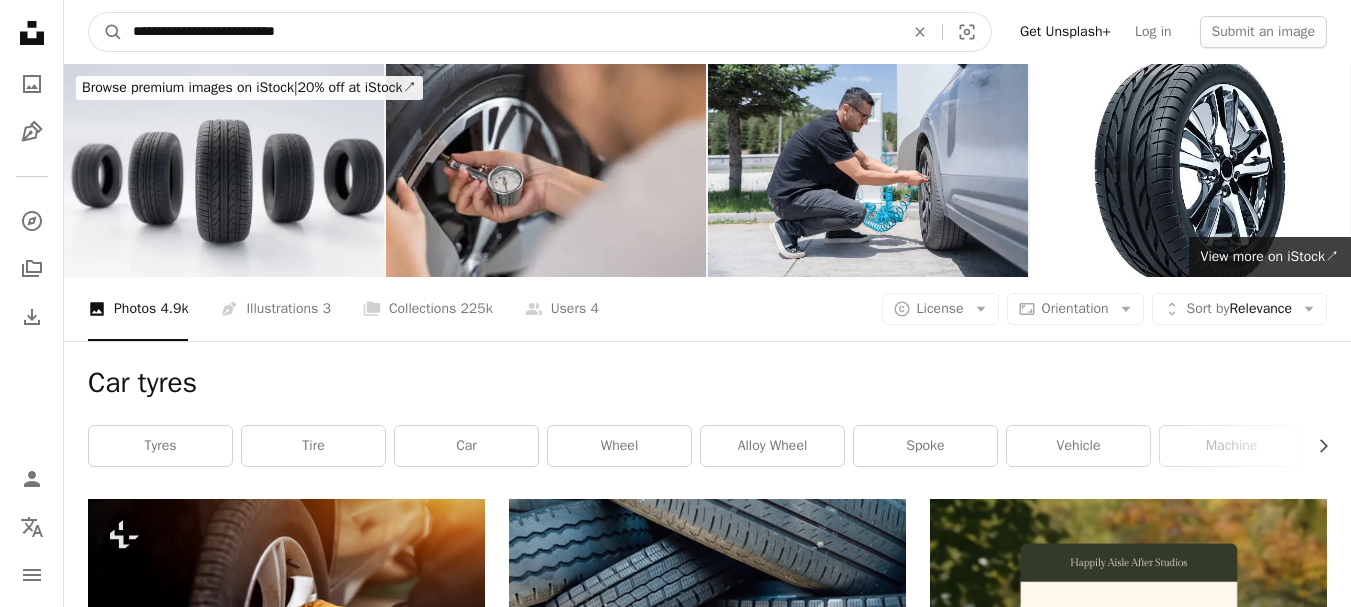 type on "**********" 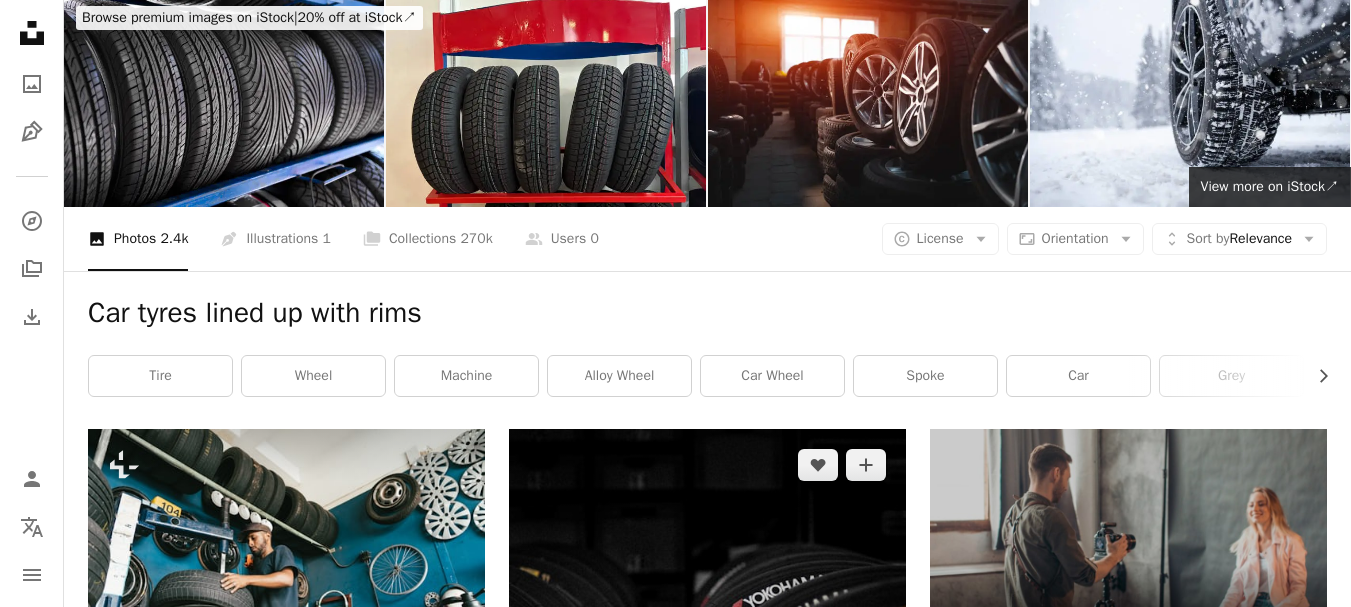 scroll, scrollTop: 0, scrollLeft: 0, axis: both 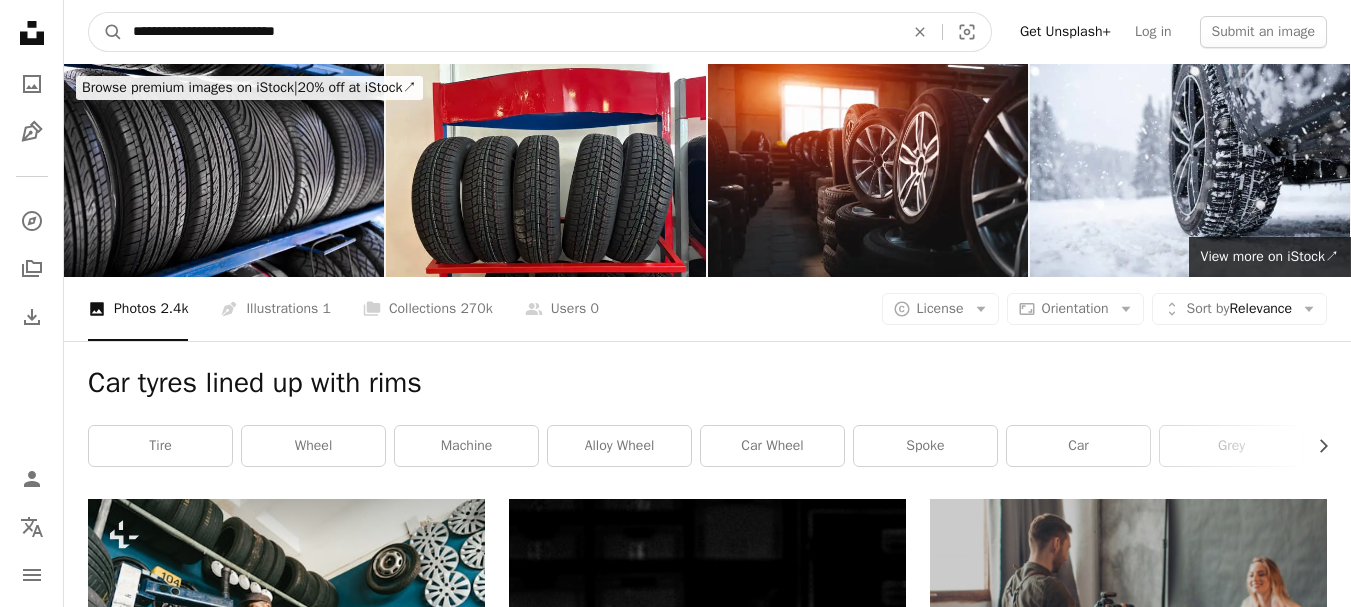 click on "**********" at bounding box center [510, 32] 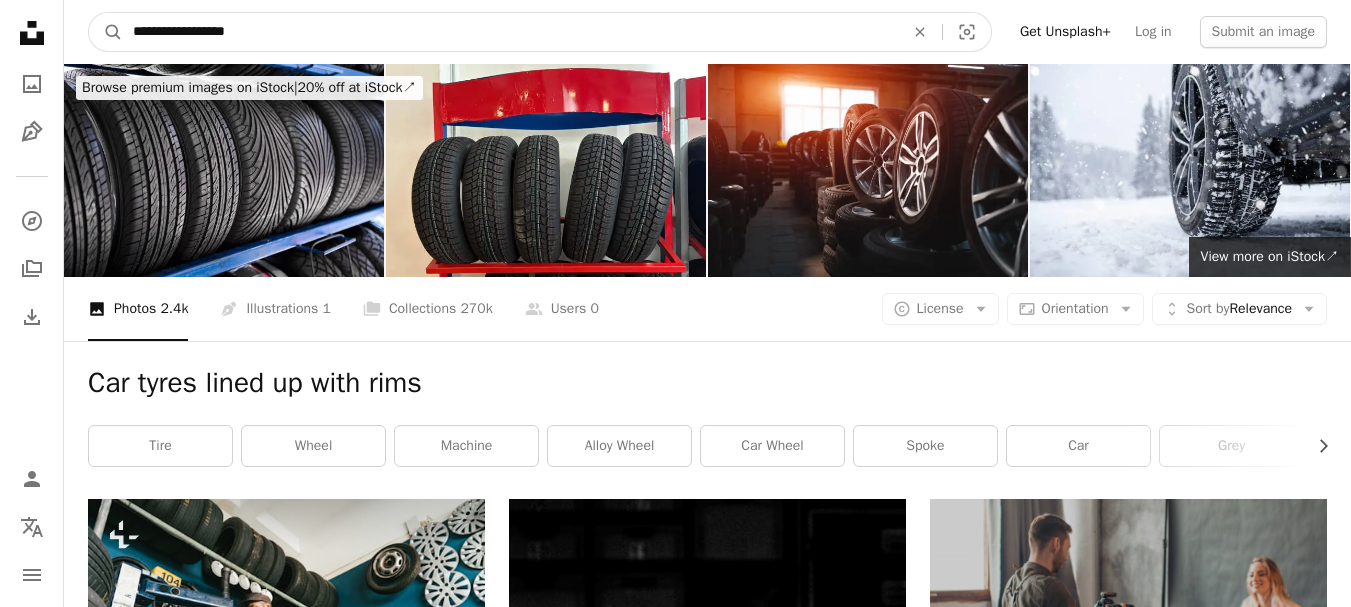 type on "**********" 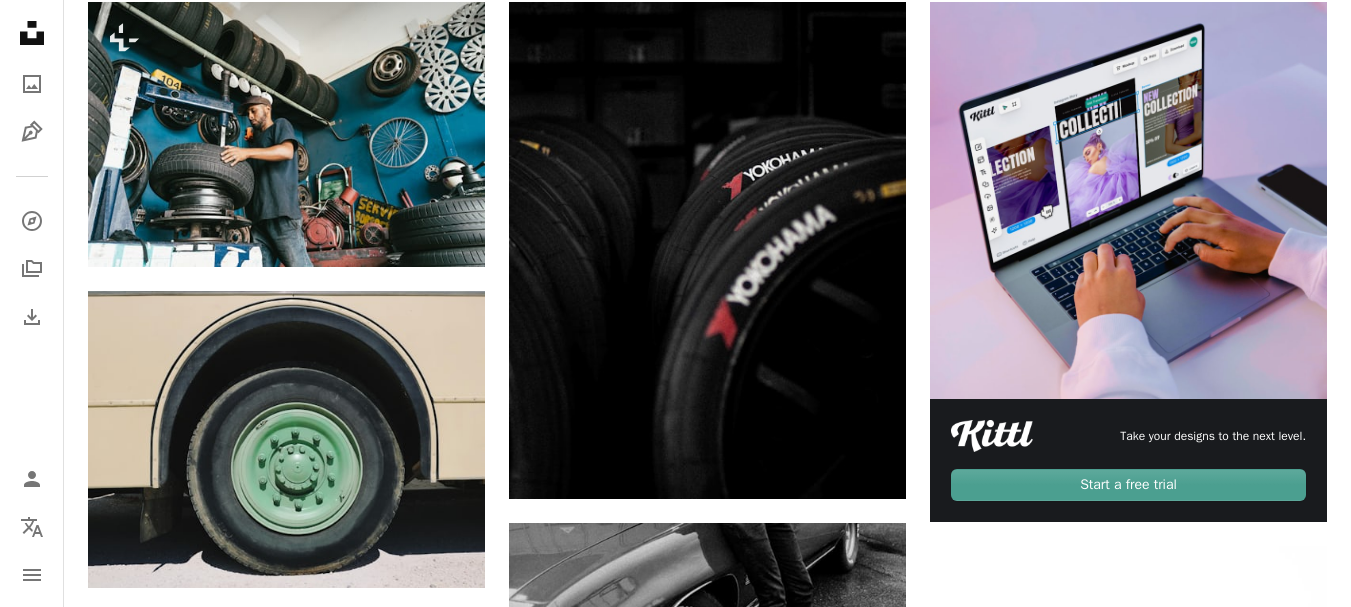 scroll, scrollTop: 0, scrollLeft: 0, axis: both 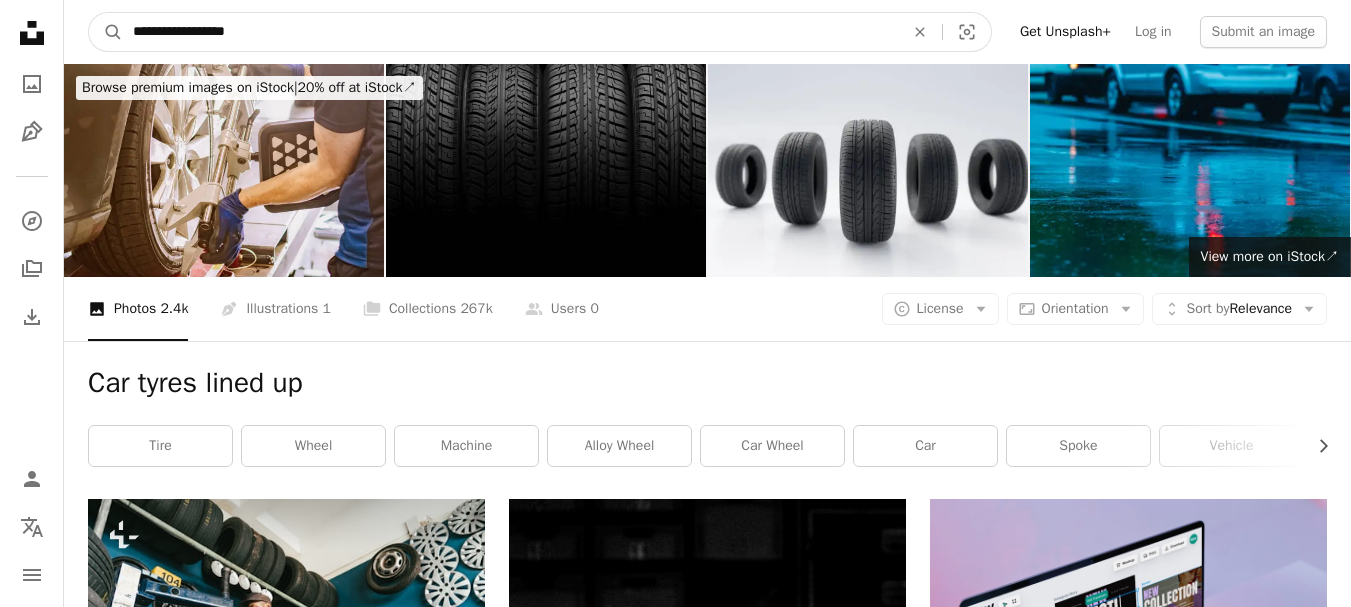 click on "**********" at bounding box center (510, 32) 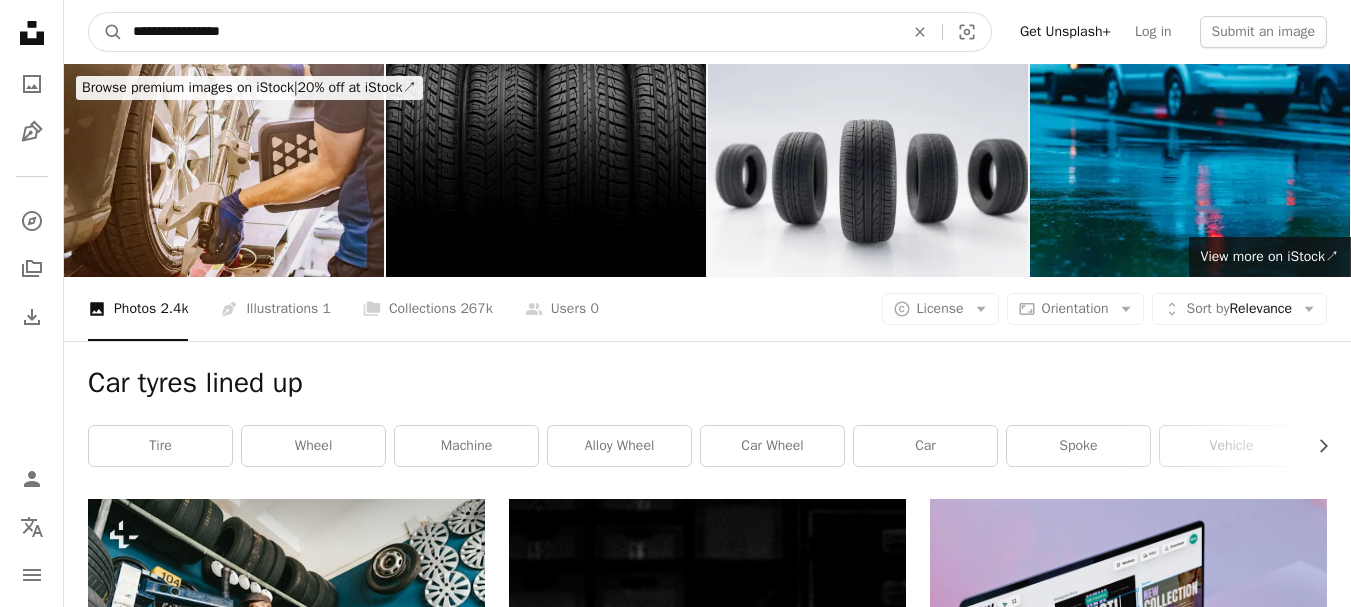 type on "**********" 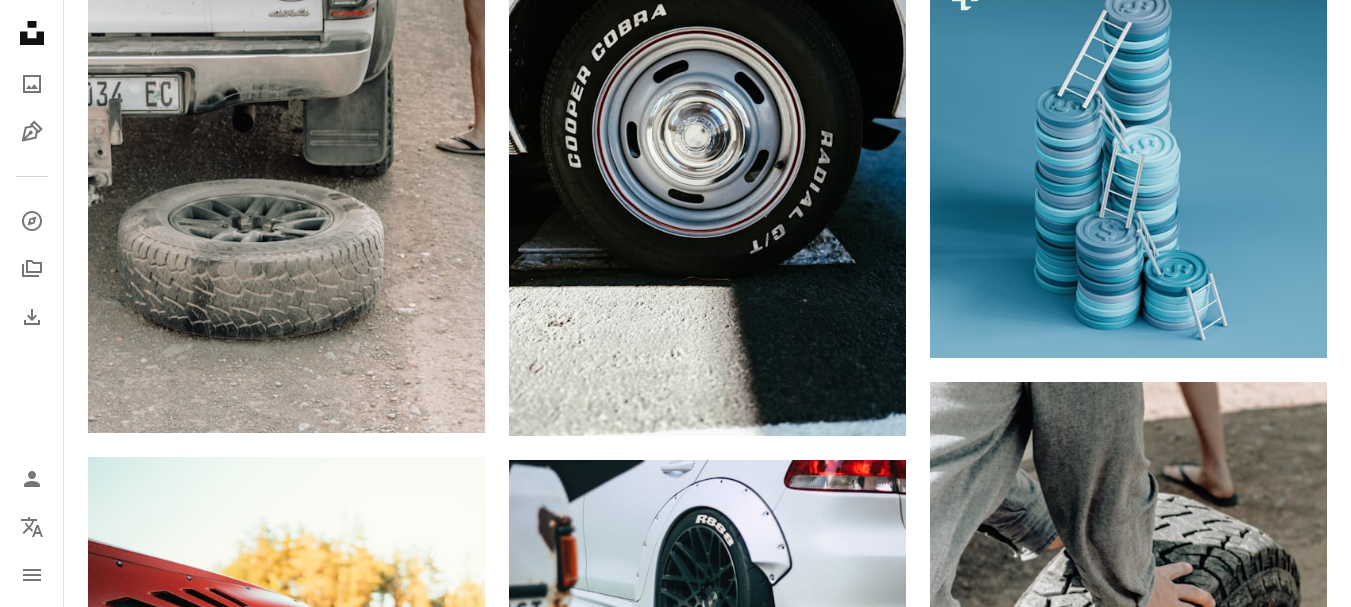 scroll, scrollTop: 0, scrollLeft: 0, axis: both 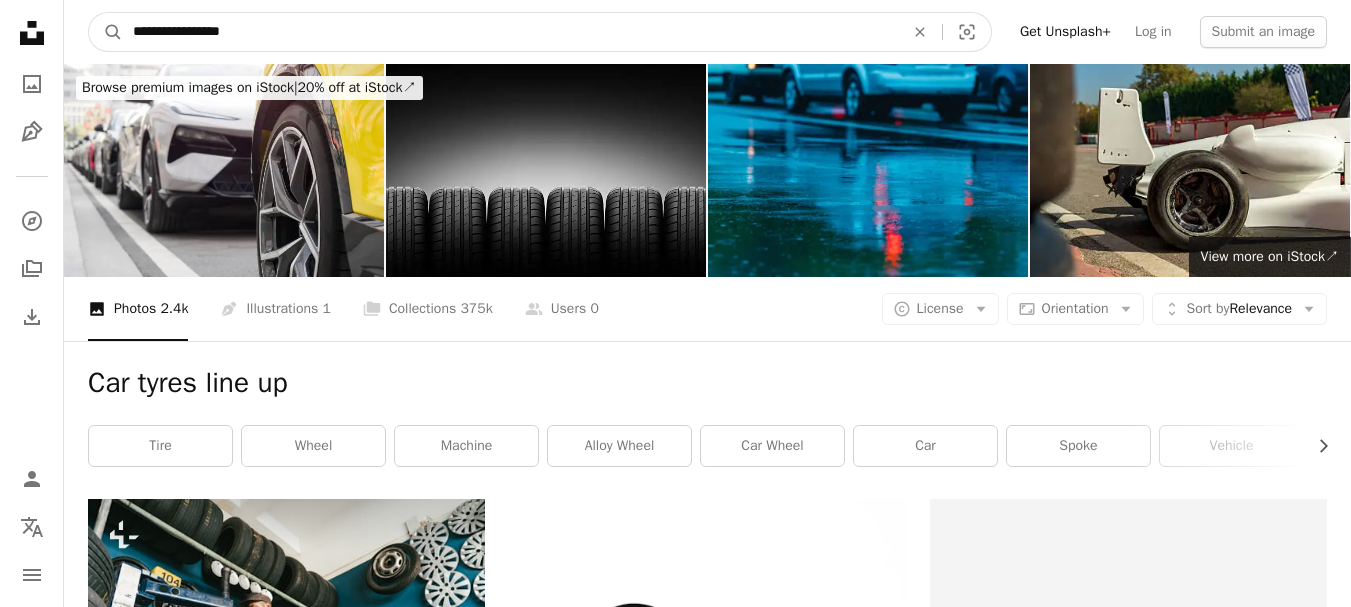 click on "**********" at bounding box center [510, 32] 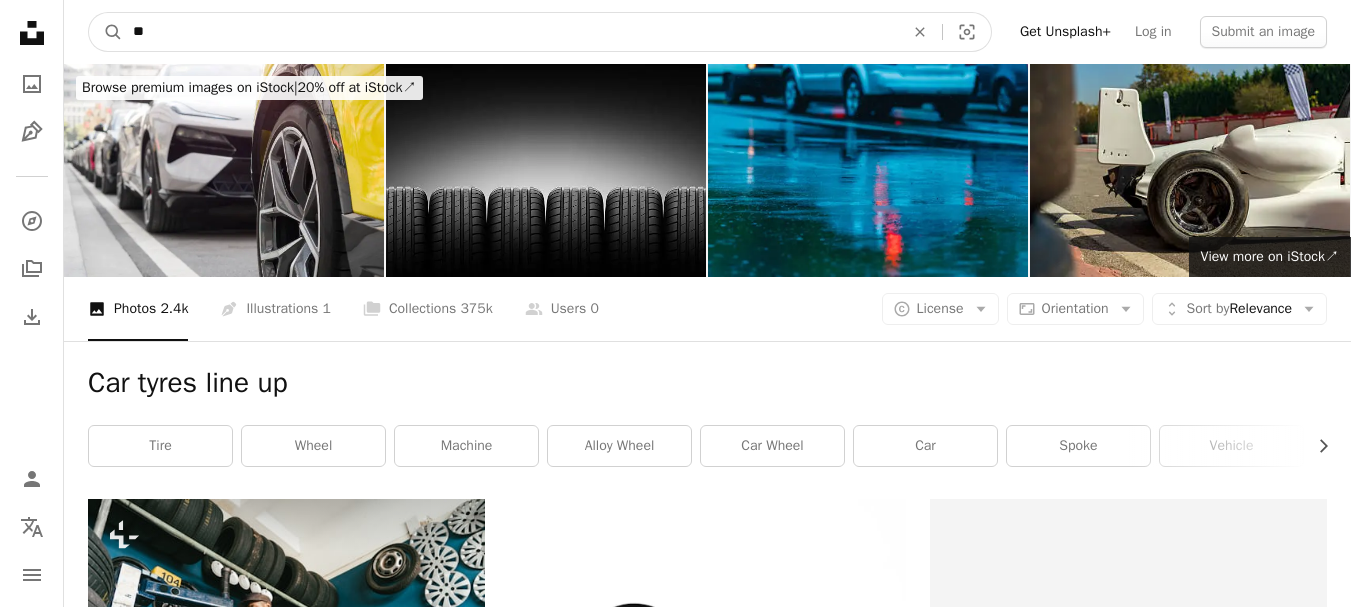 type on "*" 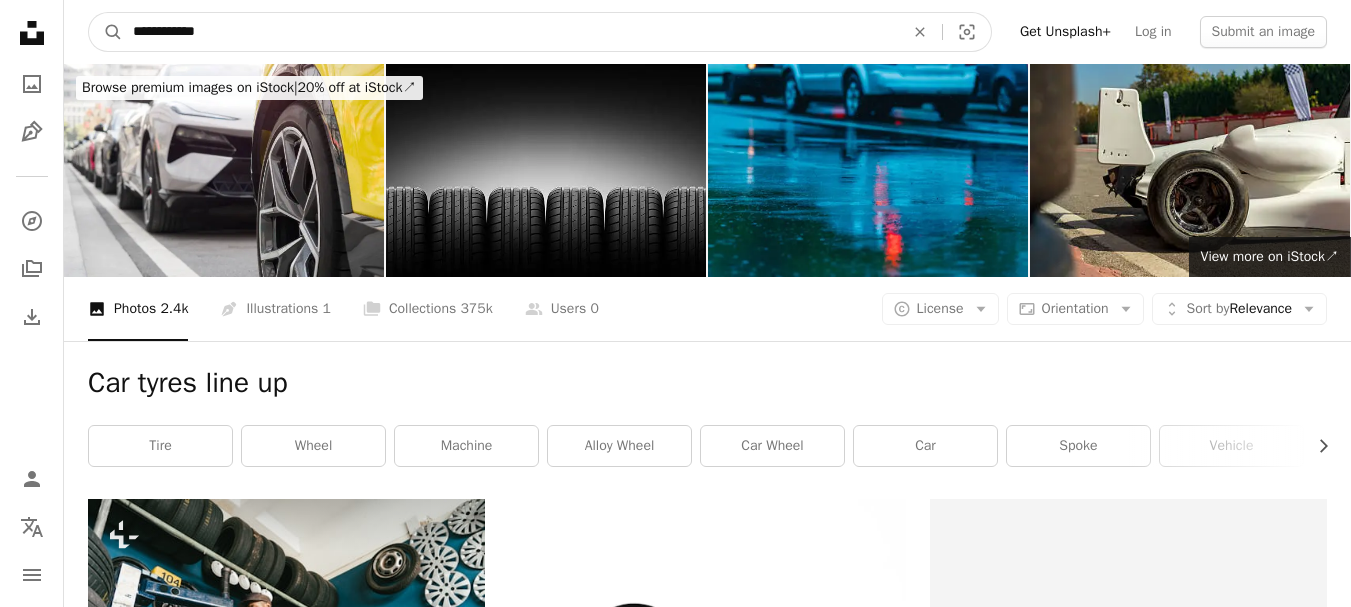 type on "**********" 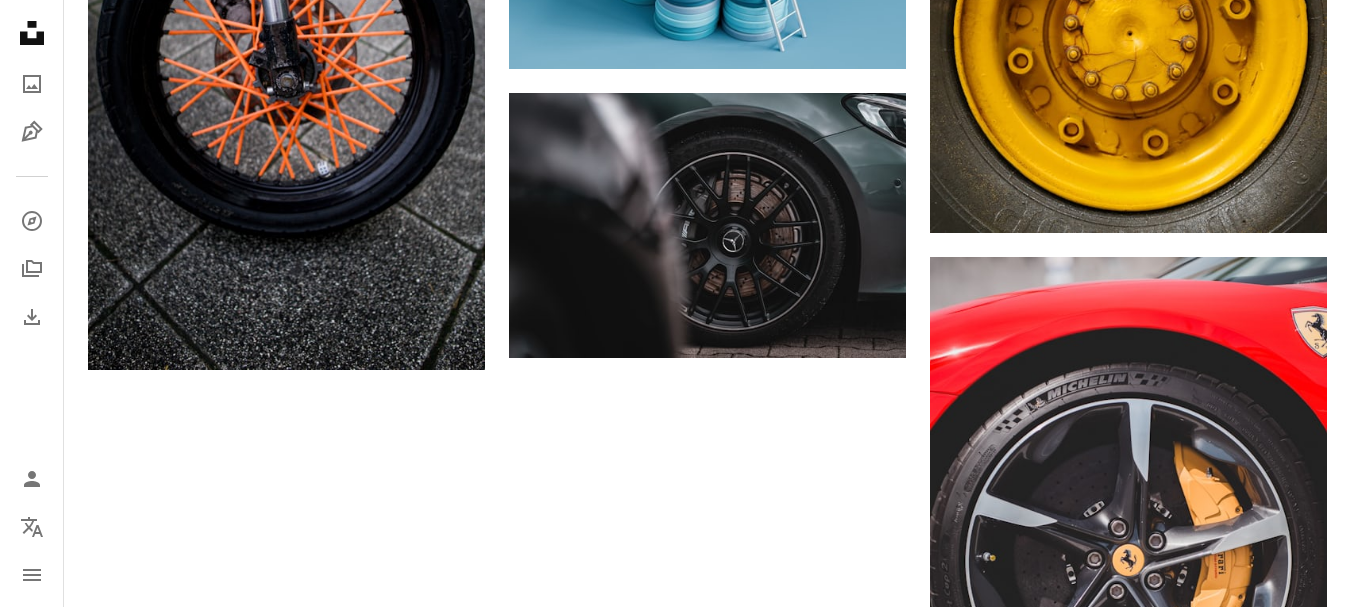 scroll, scrollTop: 3059, scrollLeft: 0, axis: vertical 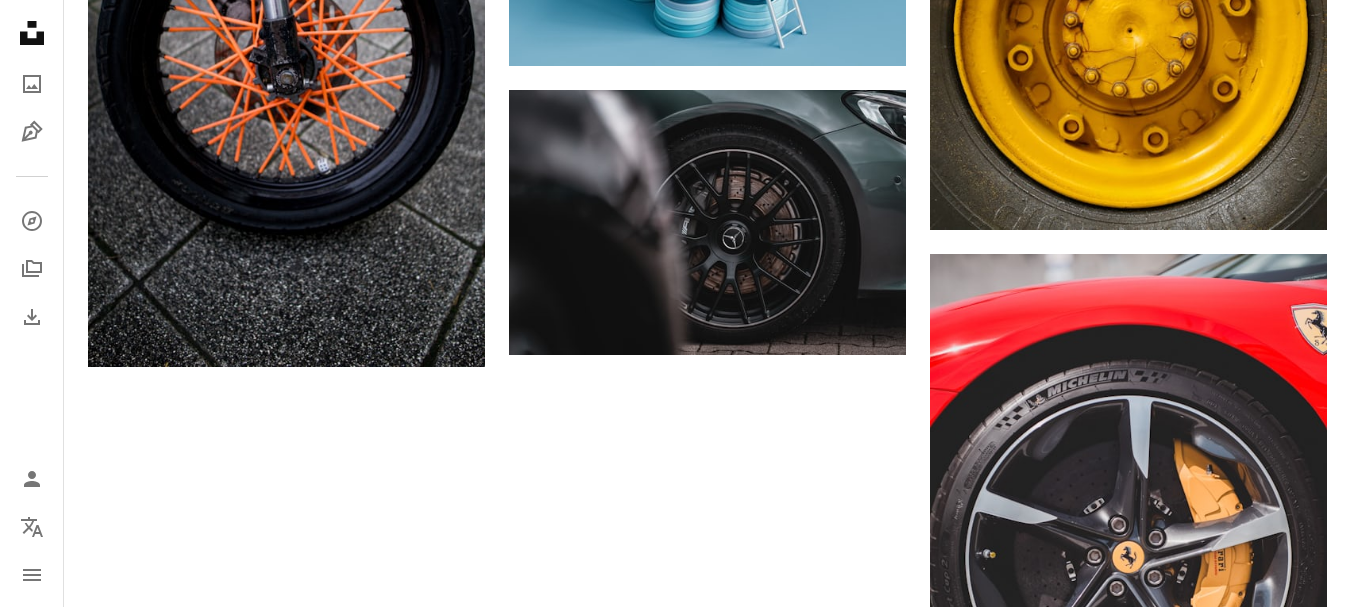 click at bounding box center [707, 901] 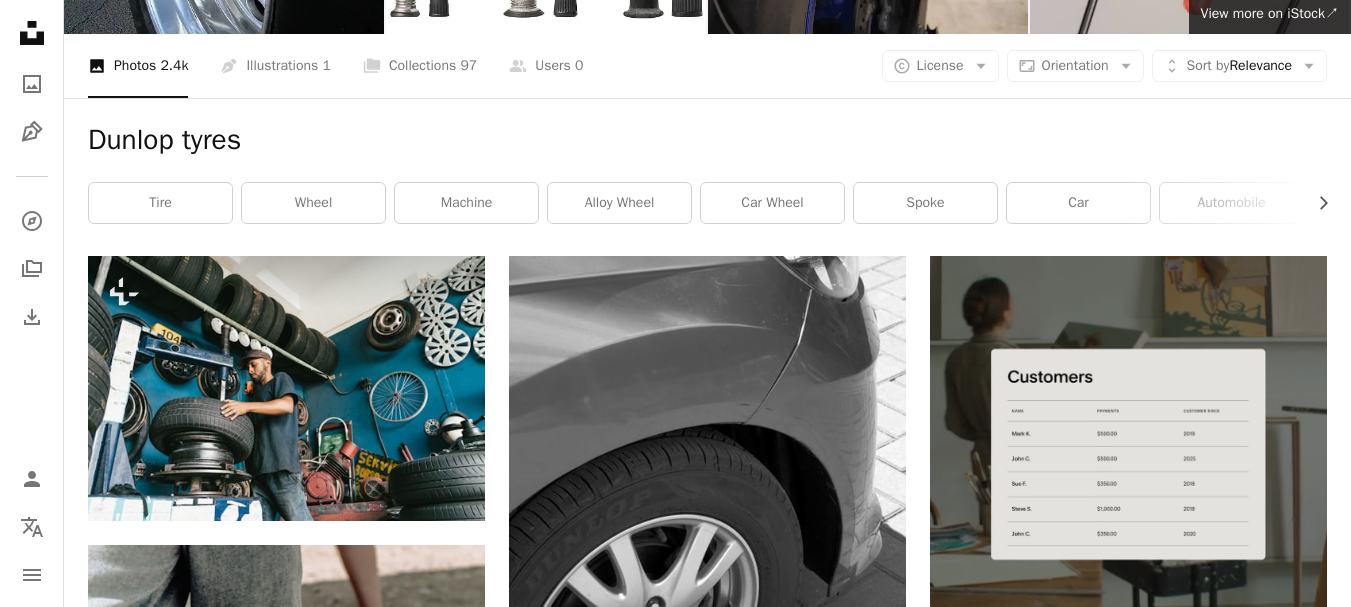 scroll, scrollTop: 0, scrollLeft: 0, axis: both 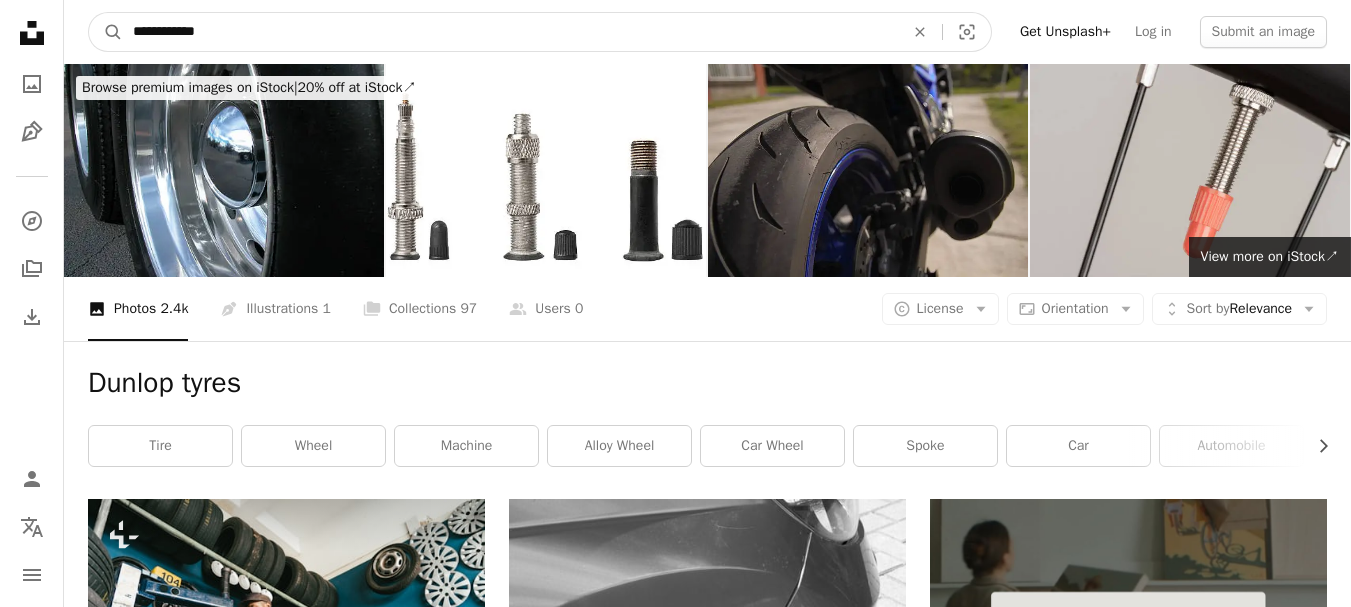 click on "**********" at bounding box center [510, 32] 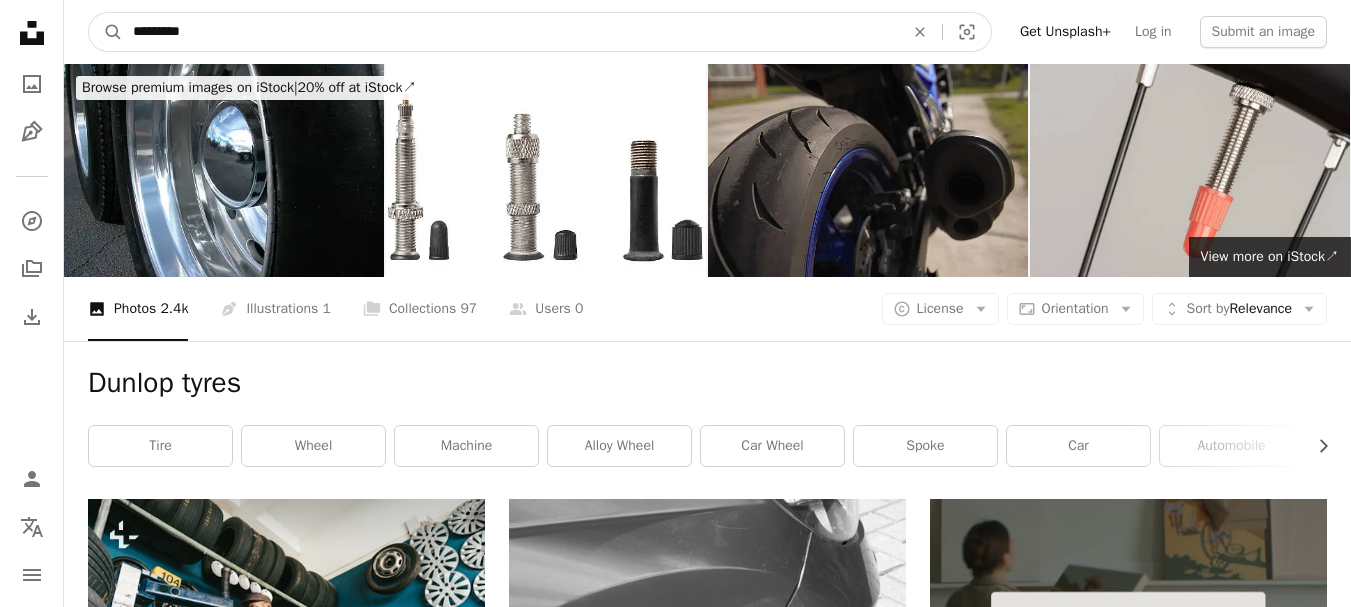 type on "*********" 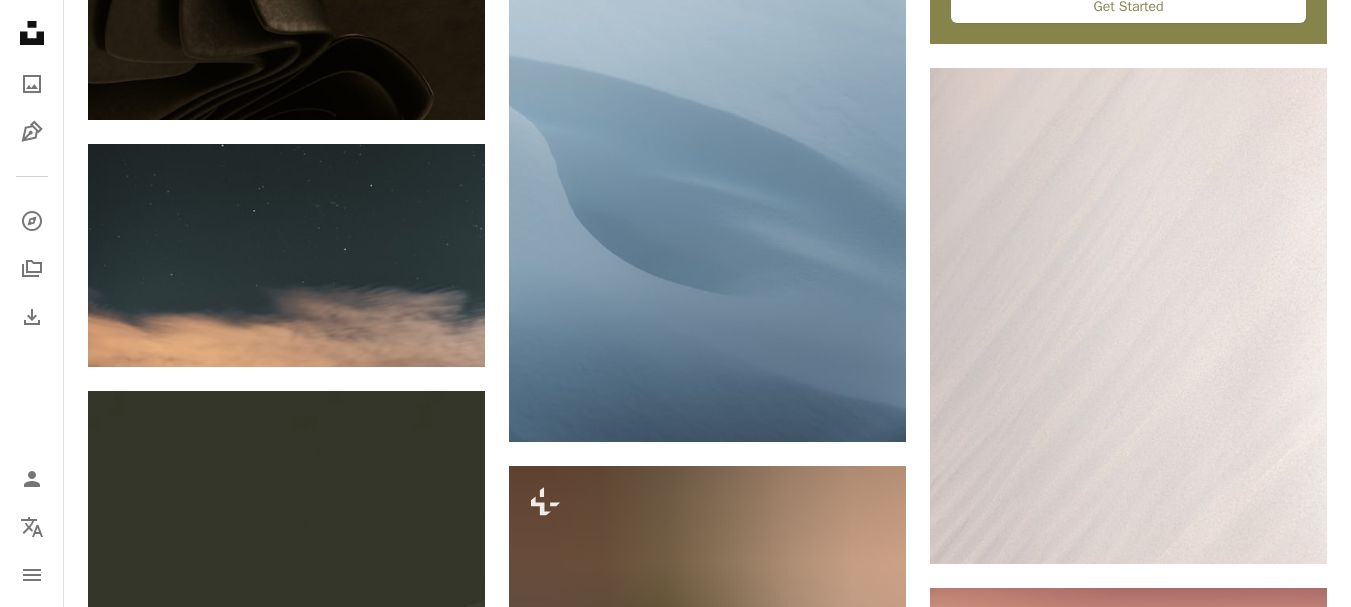scroll, scrollTop: 0, scrollLeft: 0, axis: both 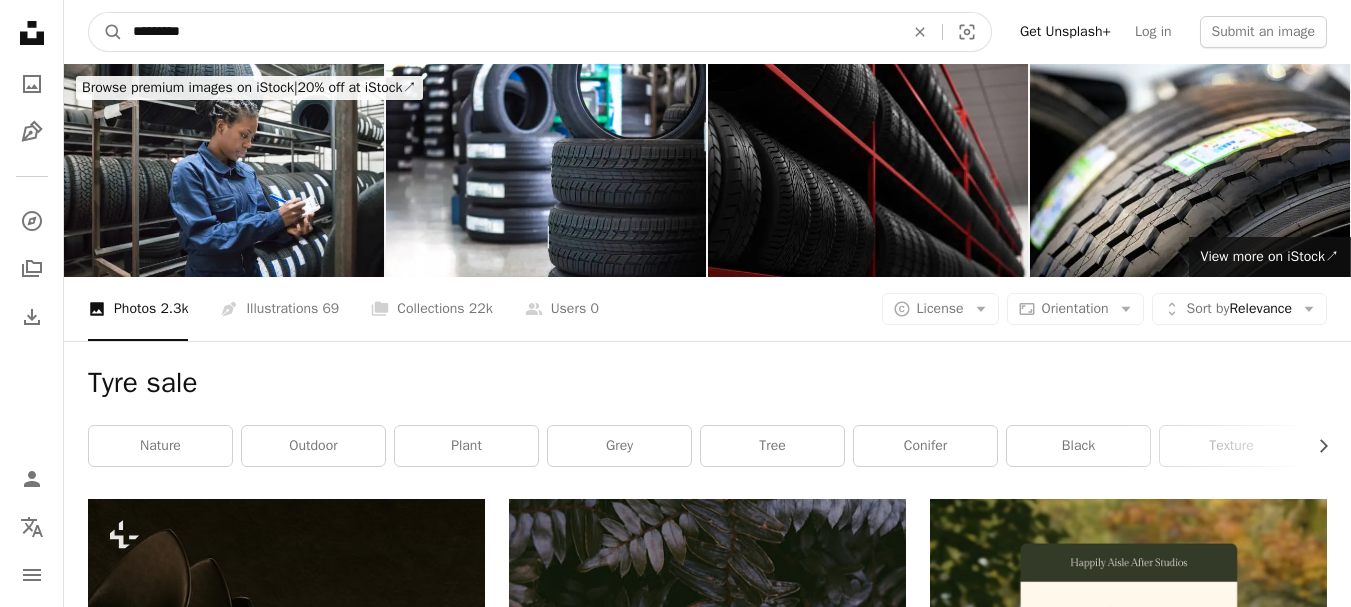 click on "*********" at bounding box center [510, 32] 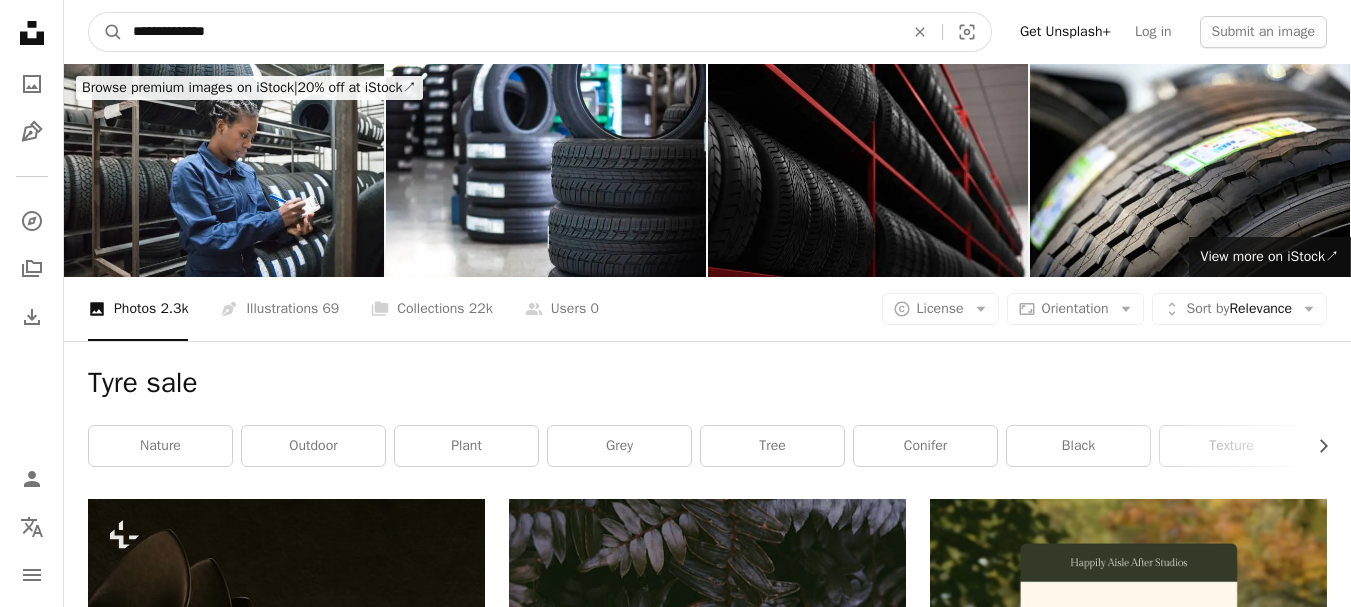 type on "**********" 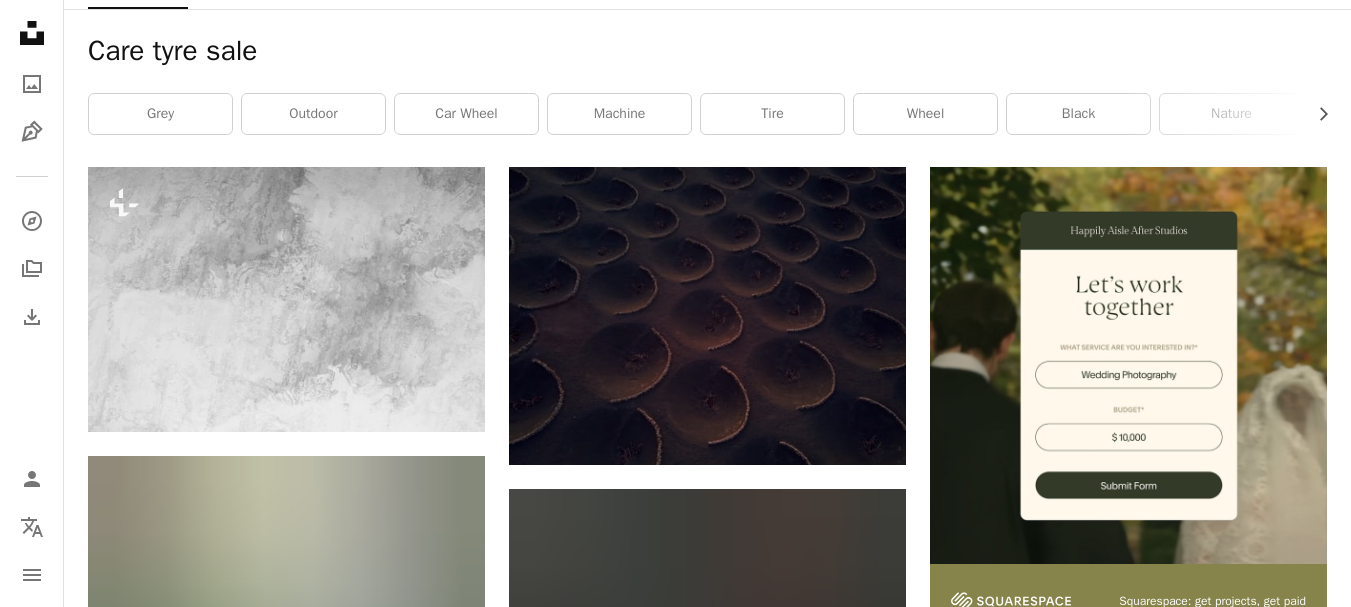 scroll, scrollTop: 0, scrollLeft: 0, axis: both 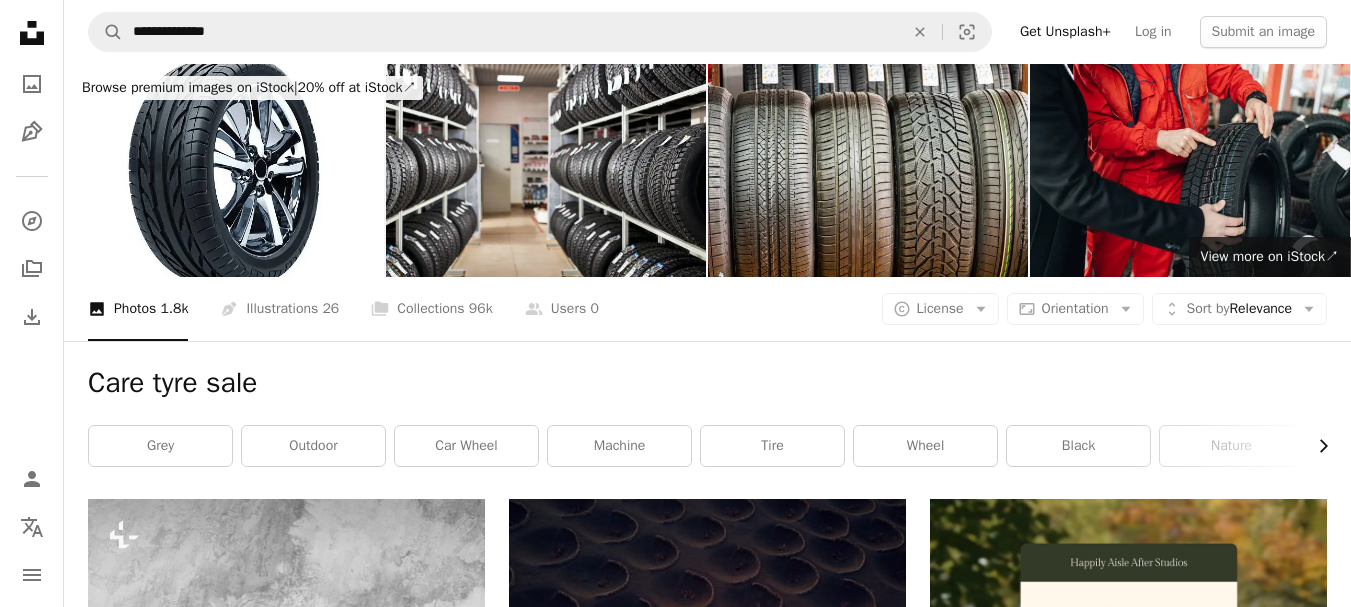 click on "Chevron right" 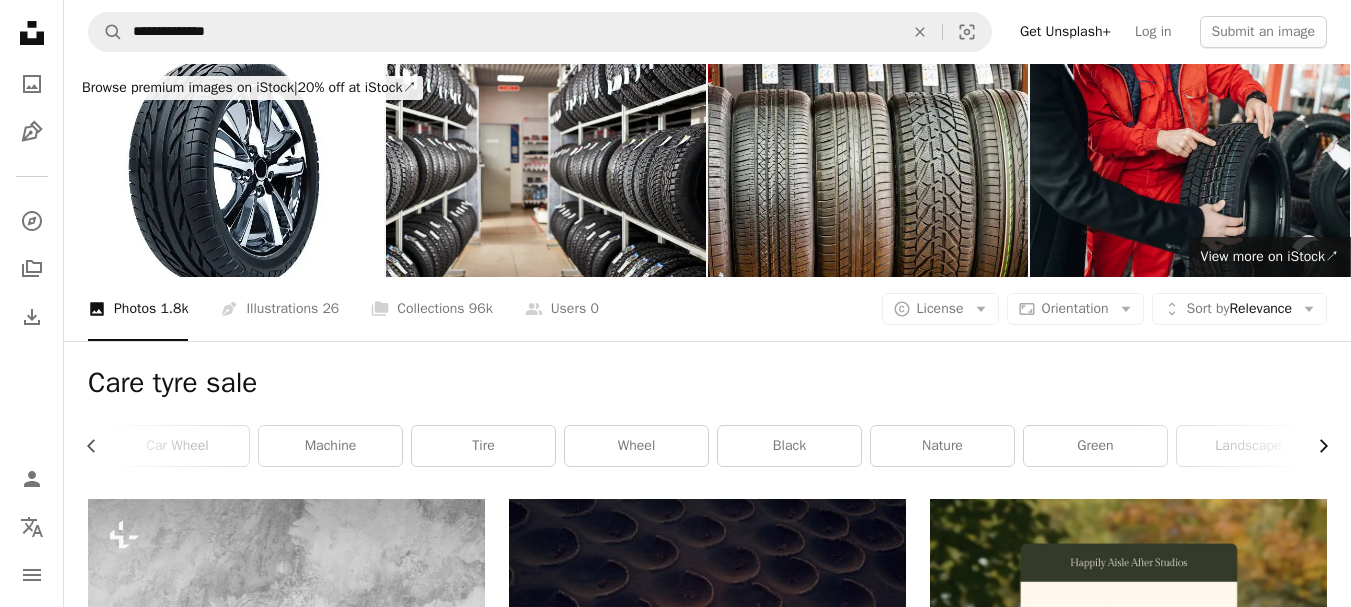 scroll, scrollTop: 0, scrollLeft: 300, axis: horizontal 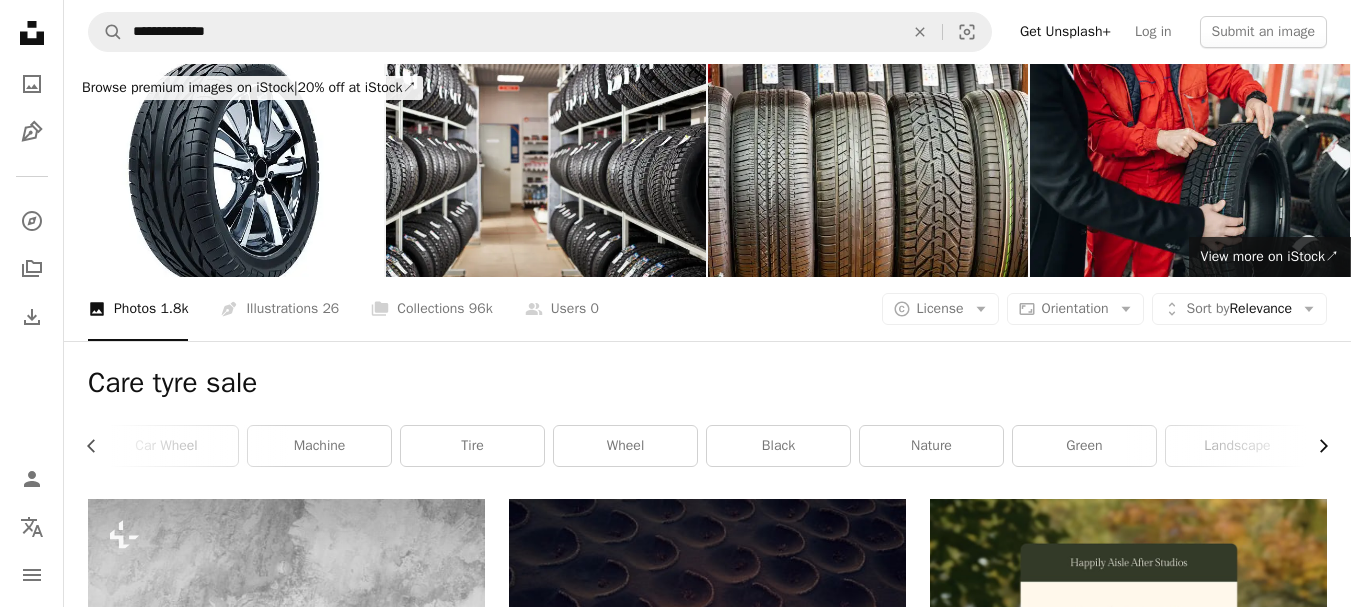 click on "Chevron right" 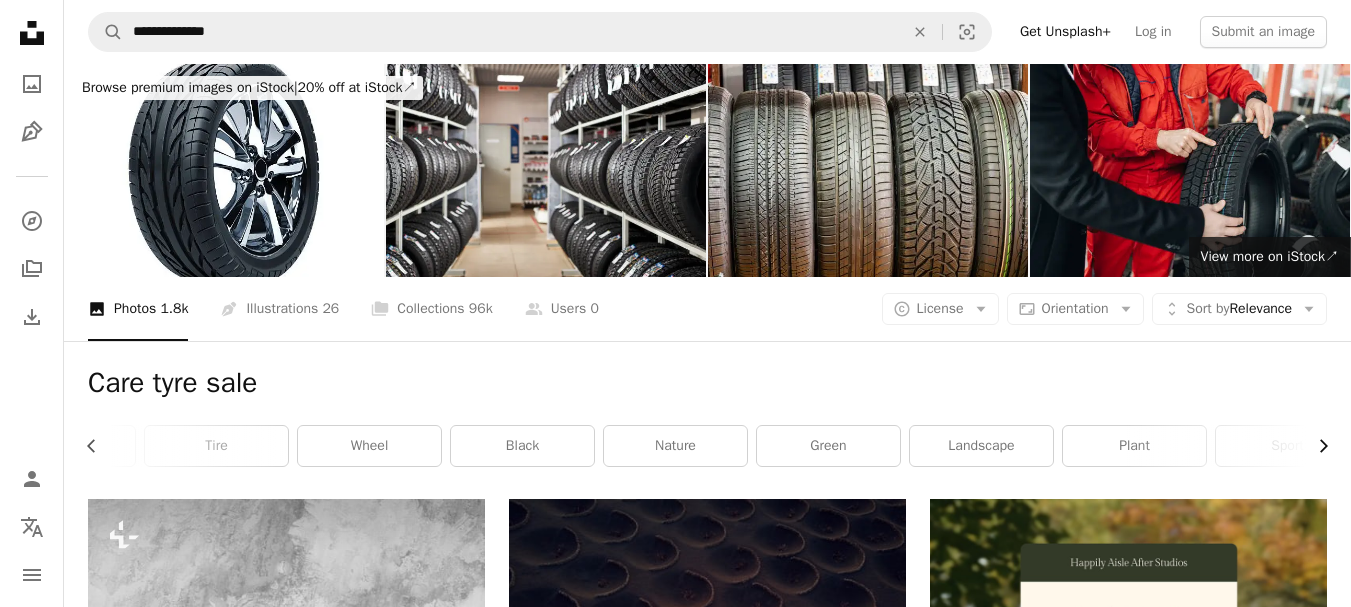 scroll, scrollTop: 0, scrollLeft: 589, axis: horizontal 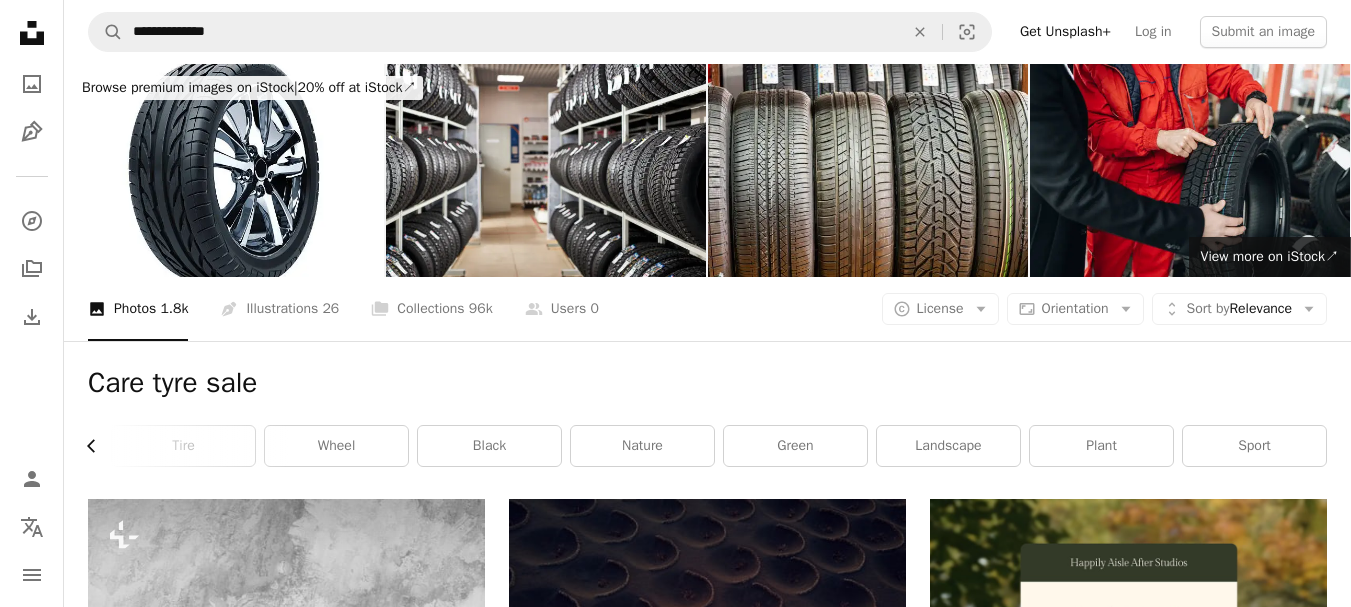 click on "Chevron left" 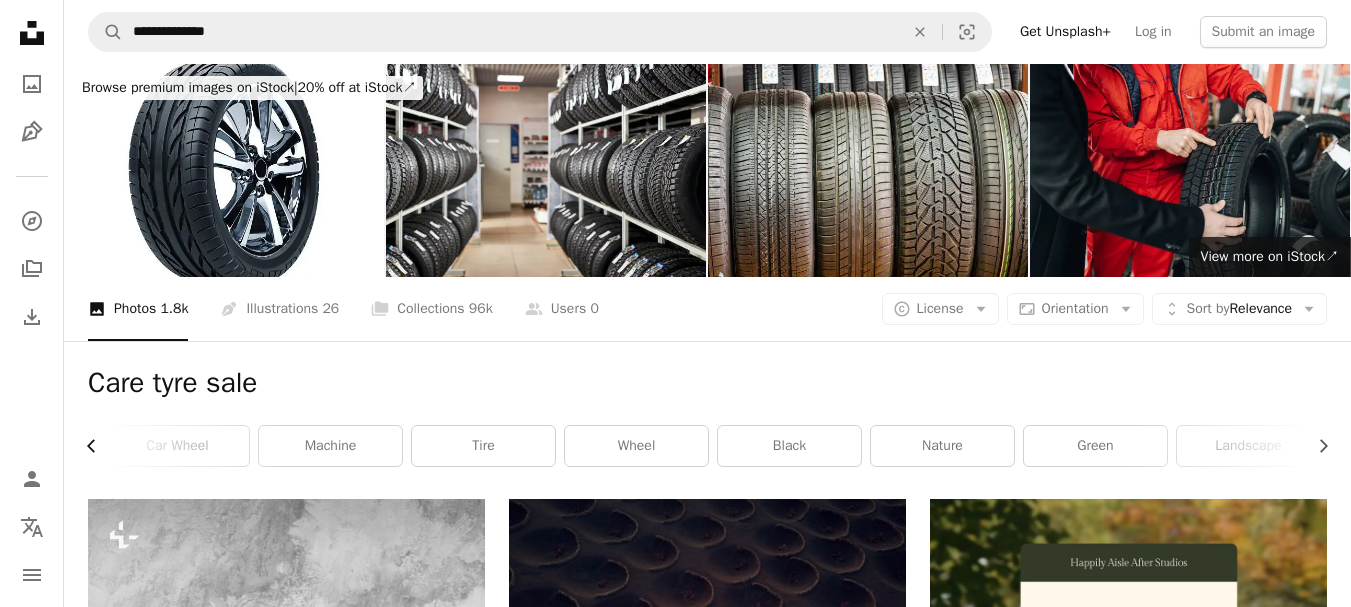 click on "Chevron left" 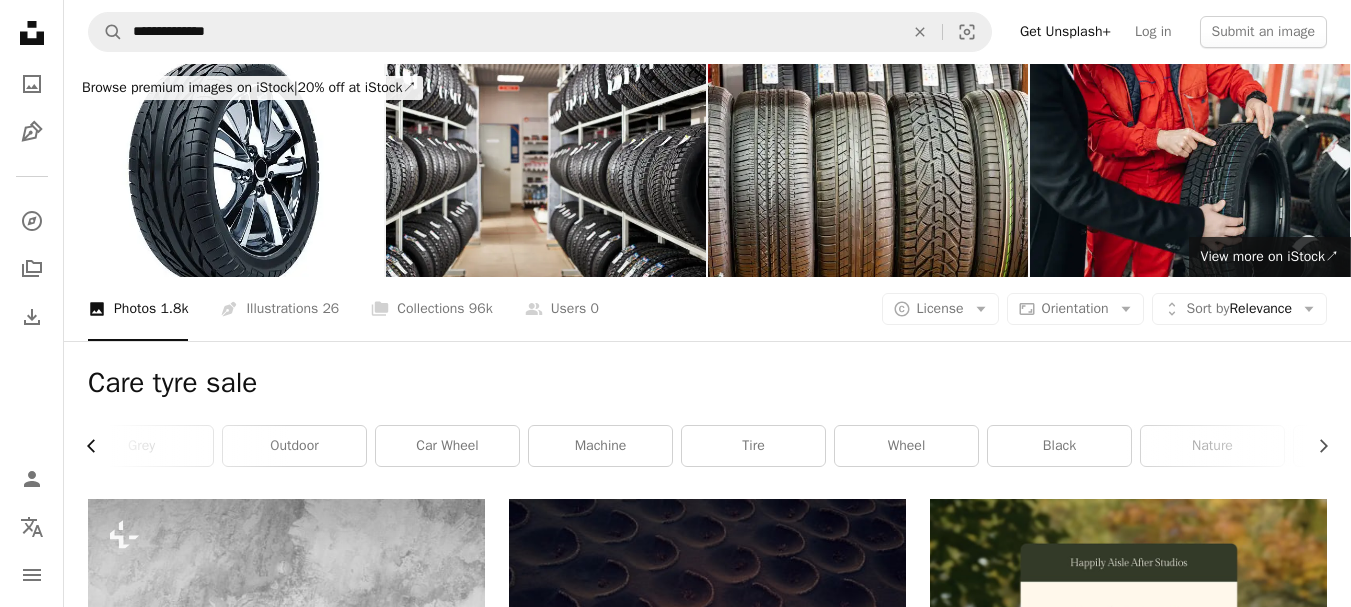 scroll, scrollTop: 0, scrollLeft: 0, axis: both 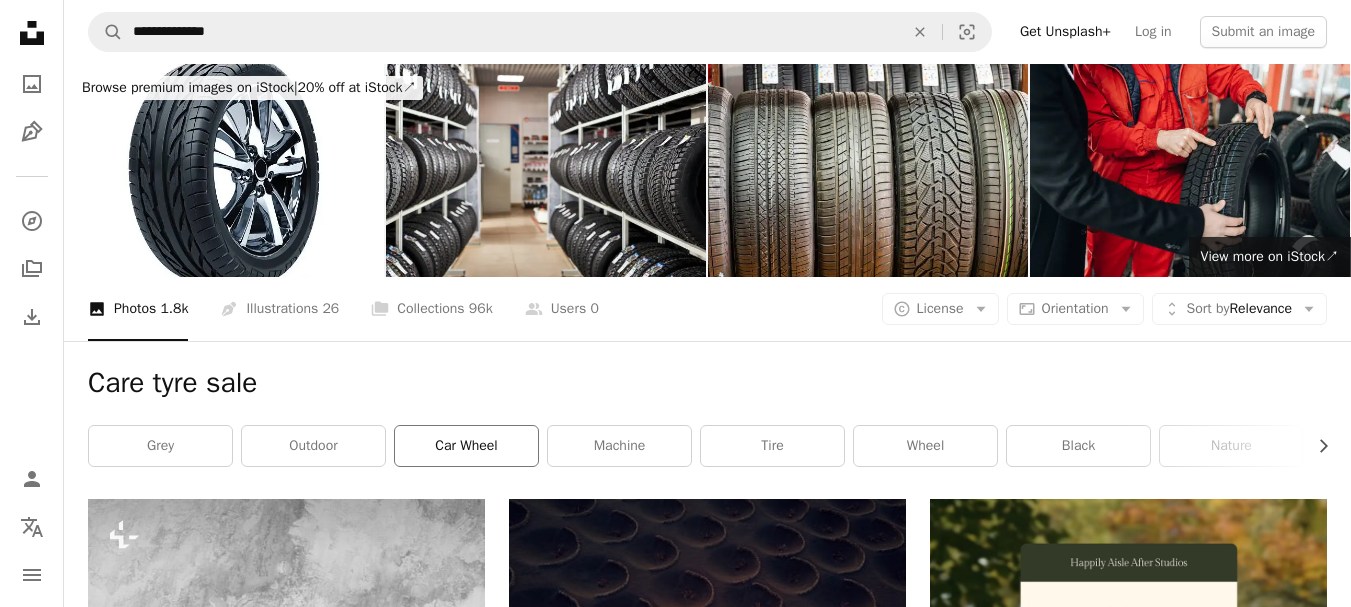 click on "car wheel" at bounding box center [466, 446] 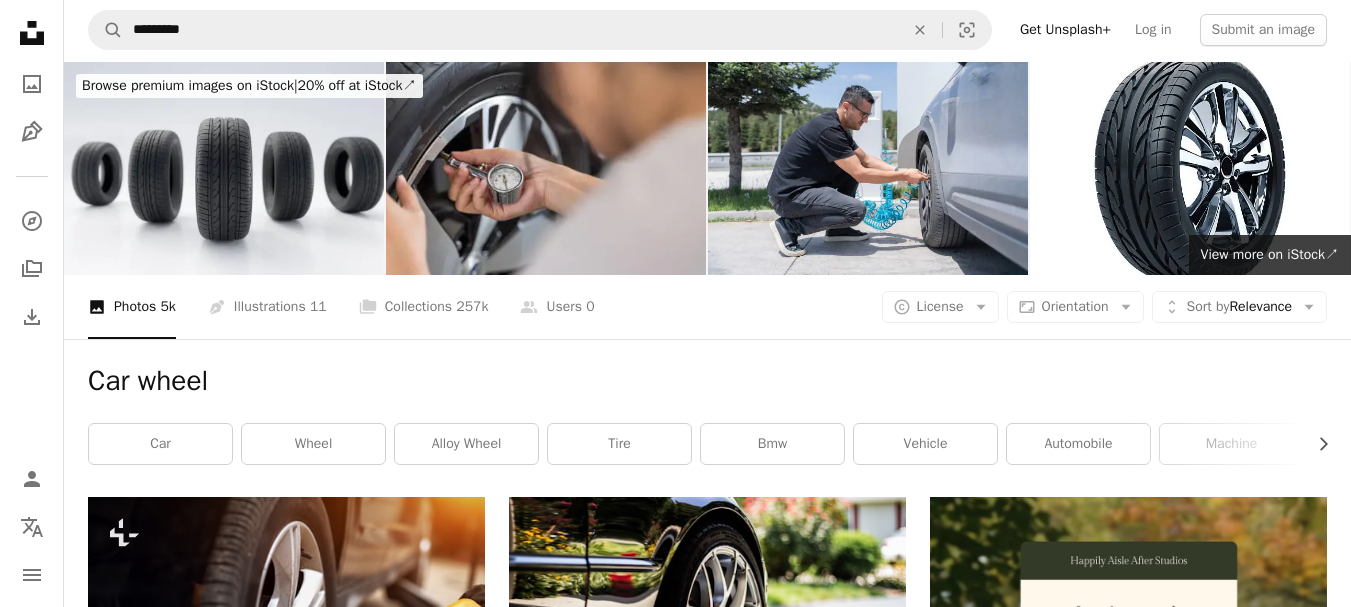 scroll, scrollTop: 0, scrollLeft: 0, axis: both 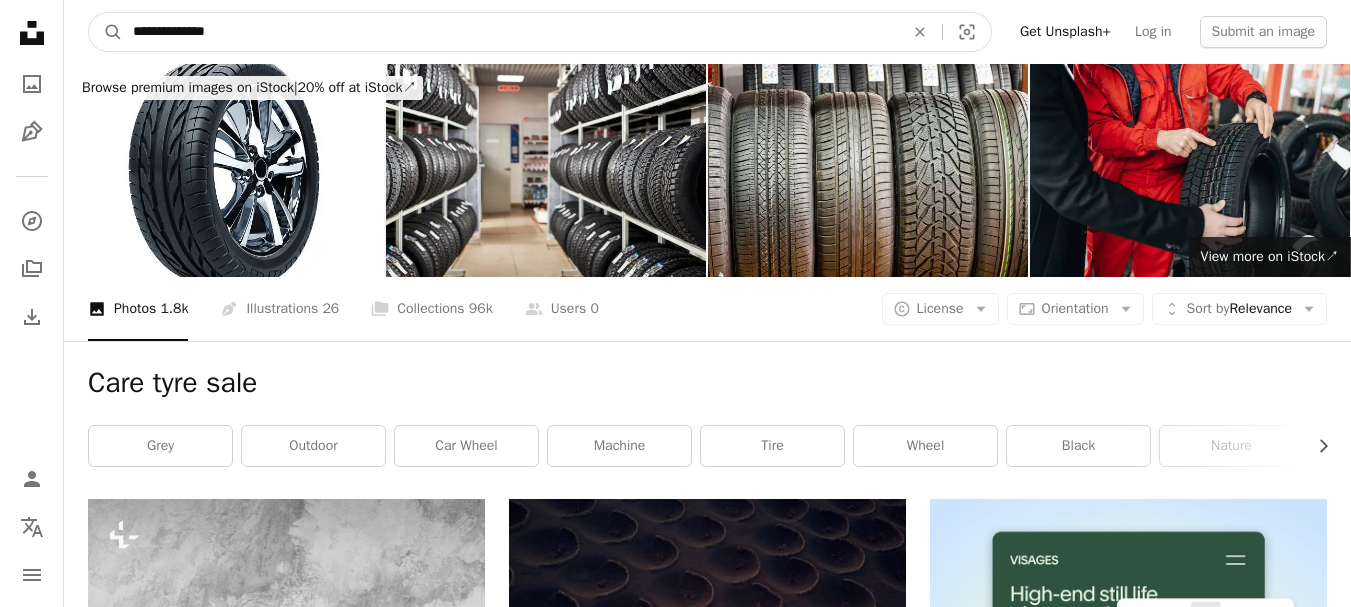 click on "**********" at bounding box center (510, 32) 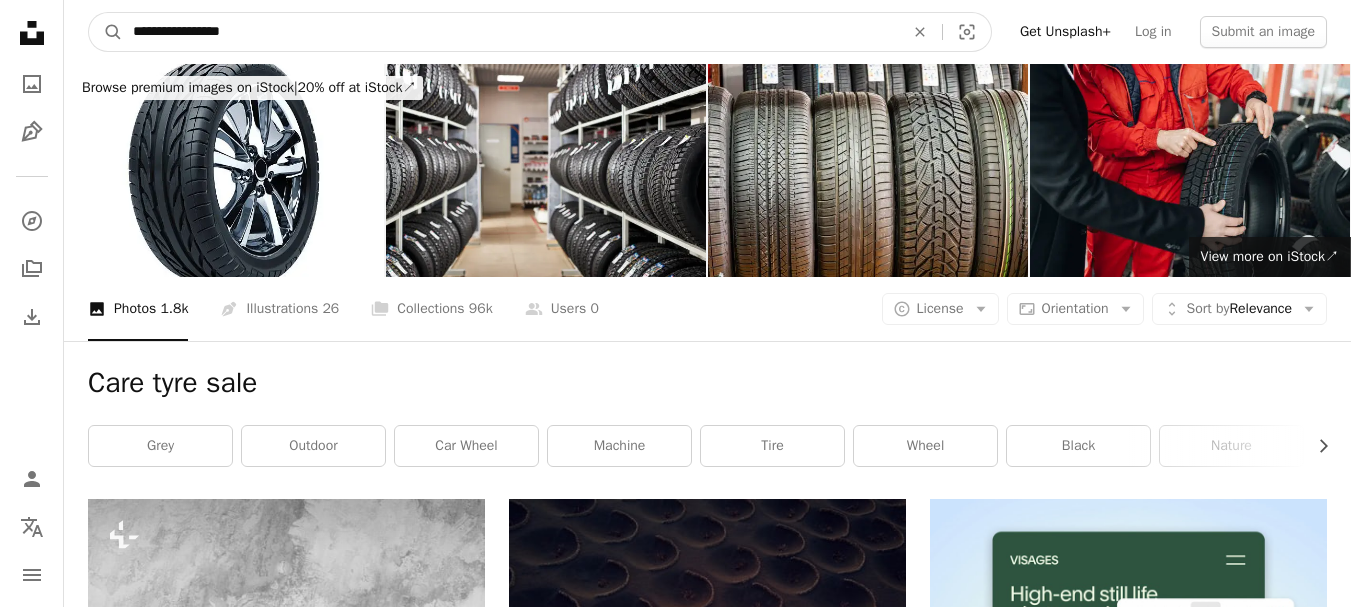 type on "**********" 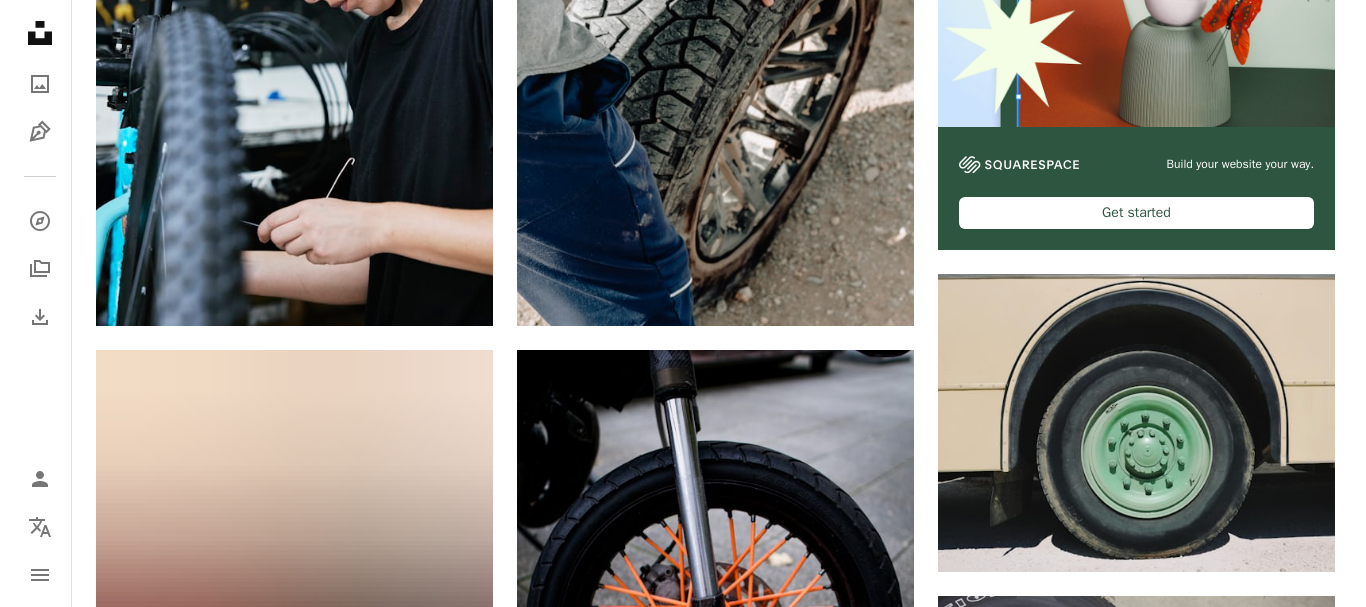 scroll, scrollTop: 767, scrollLeft: 0, axis: vertical 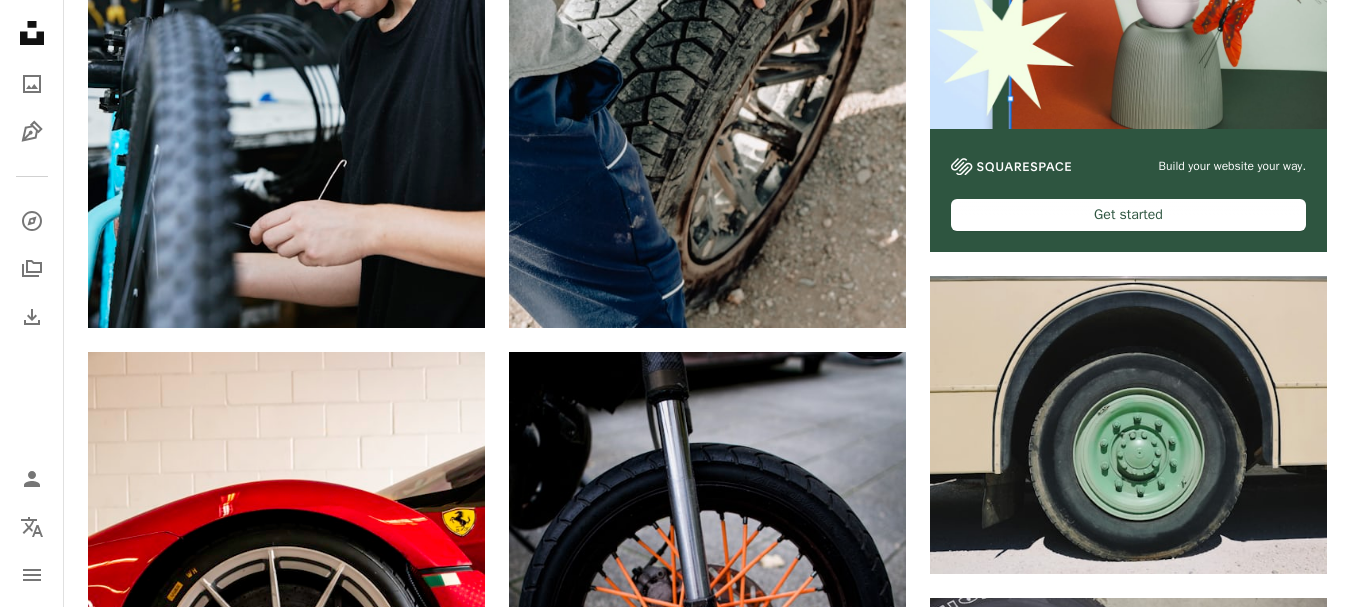 click at bounding box center (1128, 1018) 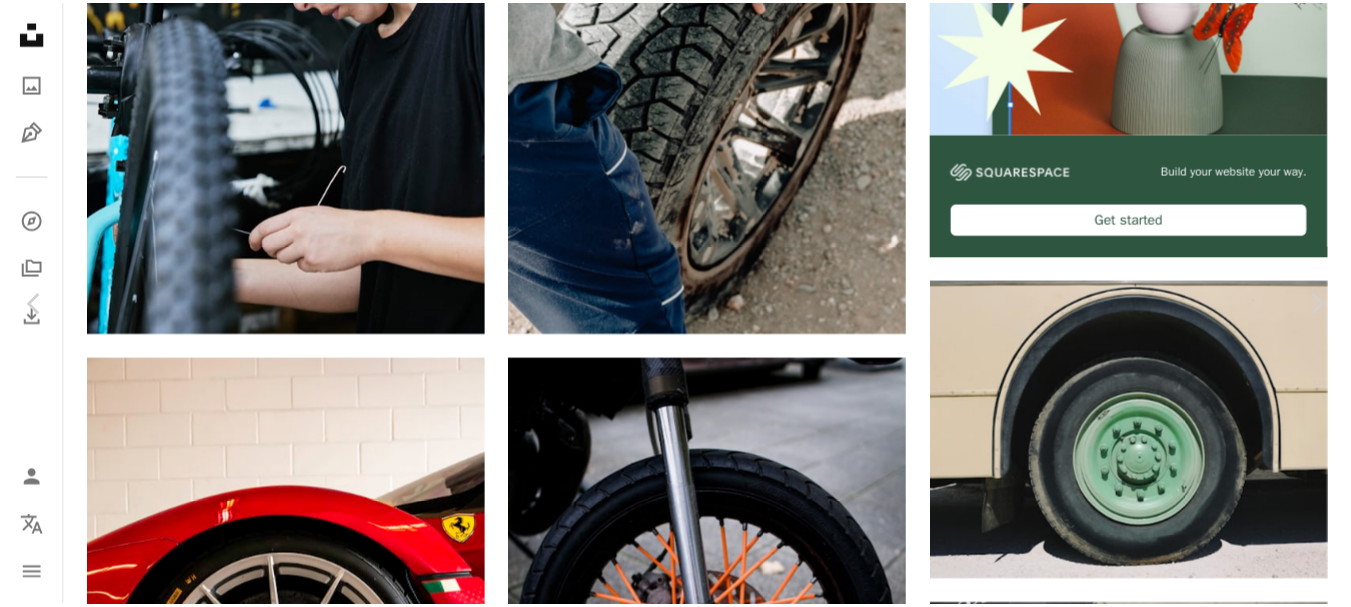 scroll, scrollTop: 0, scrollLeft: 0, axis: both 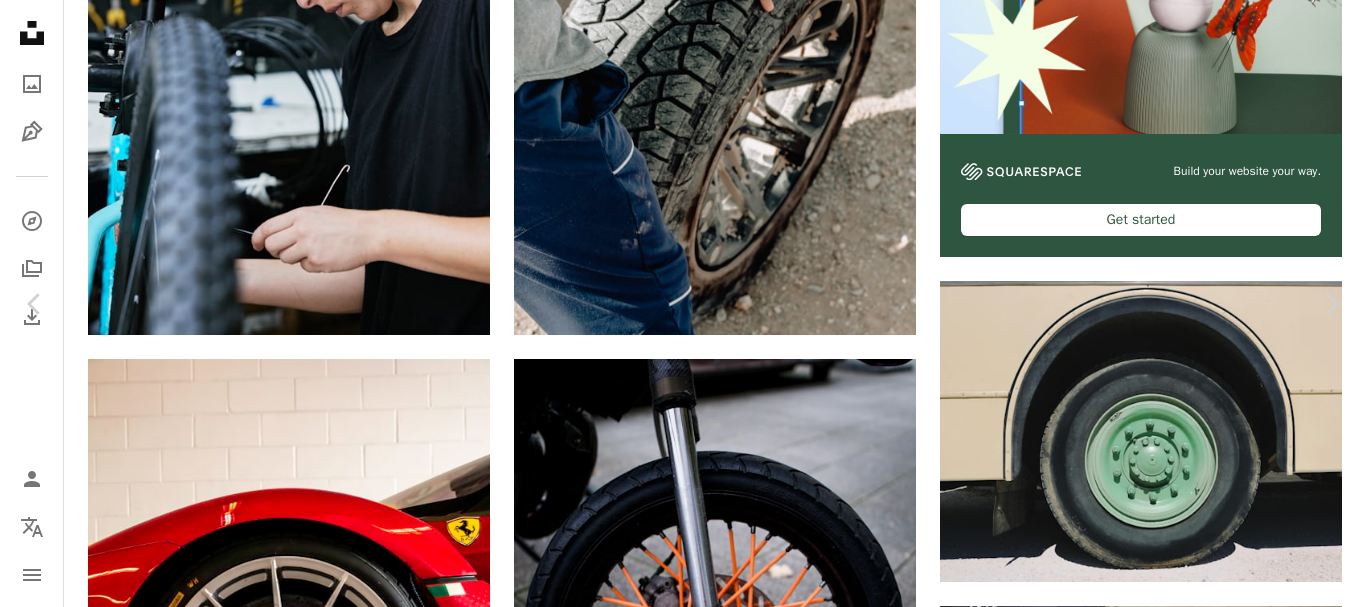 click on "Got it!" at bounding box center [982, 4651] 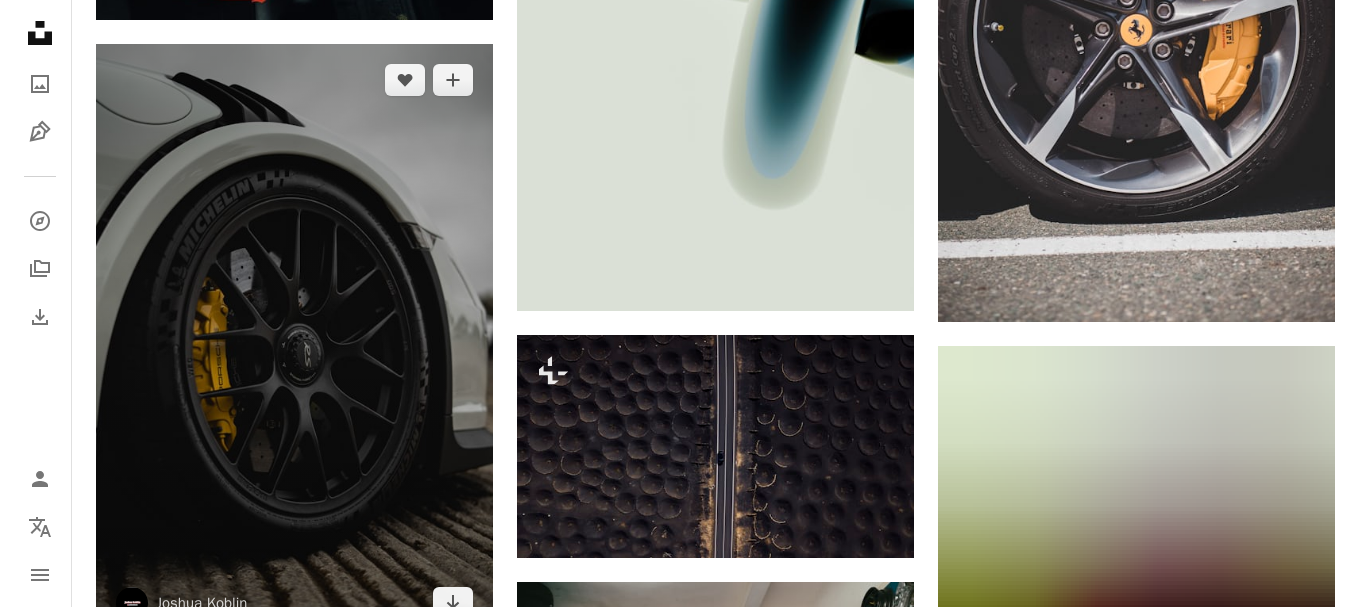 scroll, scrollTop: 2673, scrollLeft: 0, axis: vertical 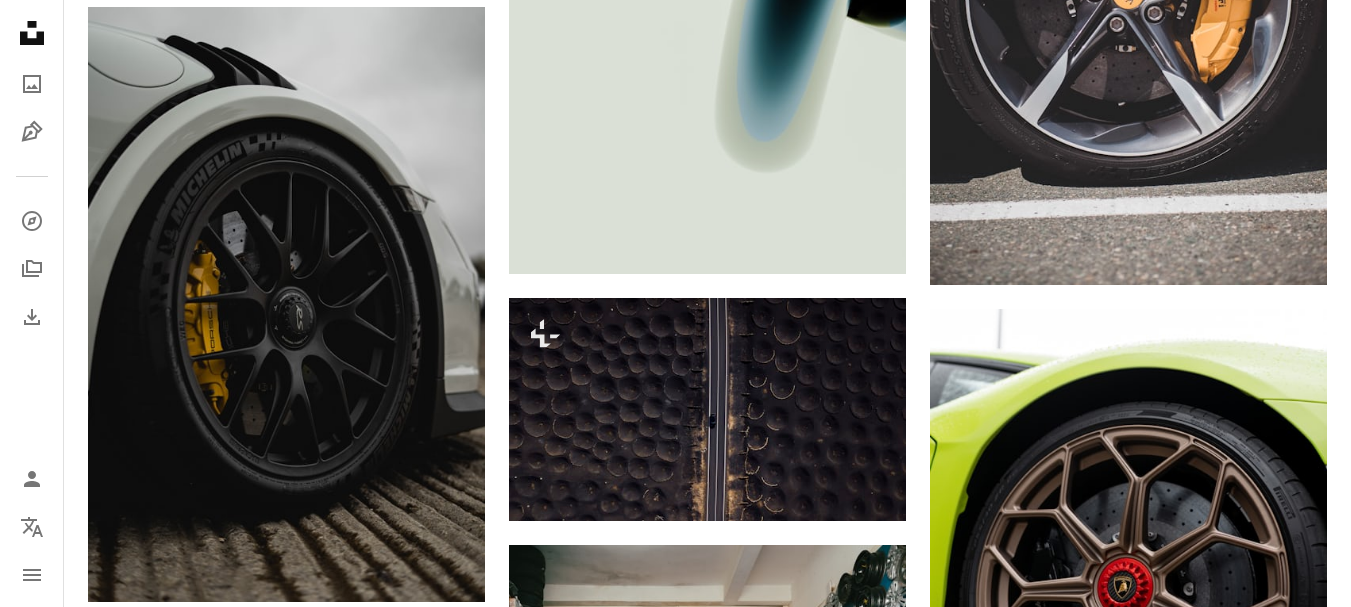 click at bounding box center (1128, 1081) 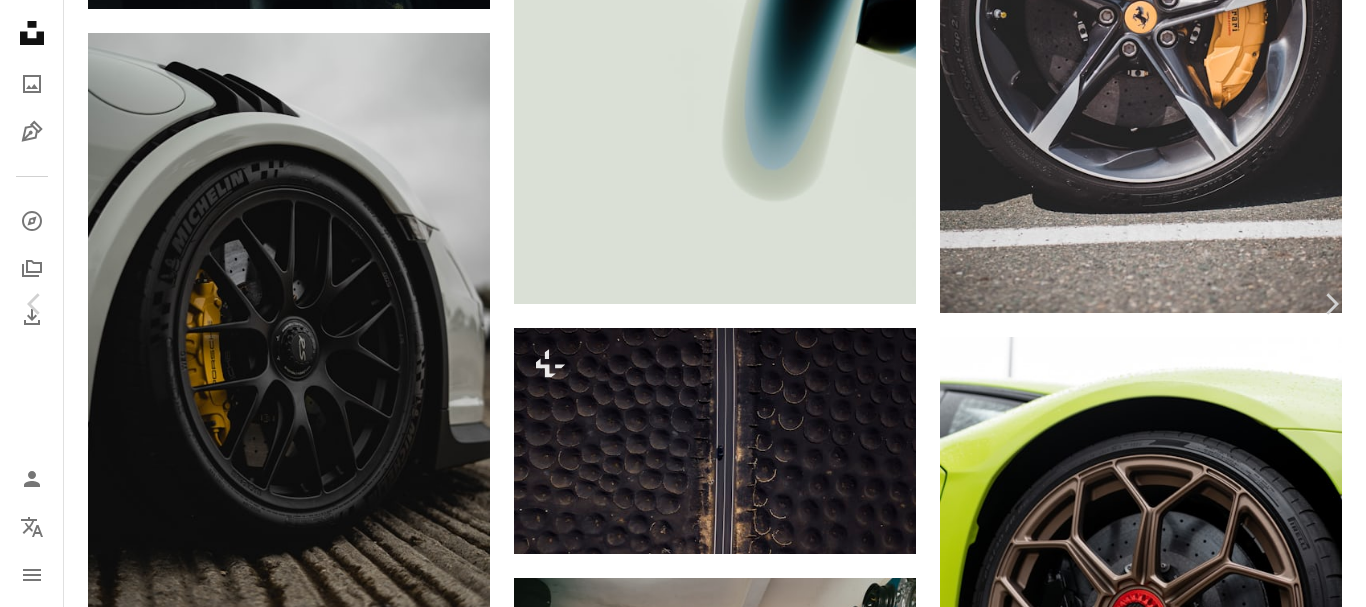 scroll, scrollTop: 4038, scrollLeft: 0, axis: vertical 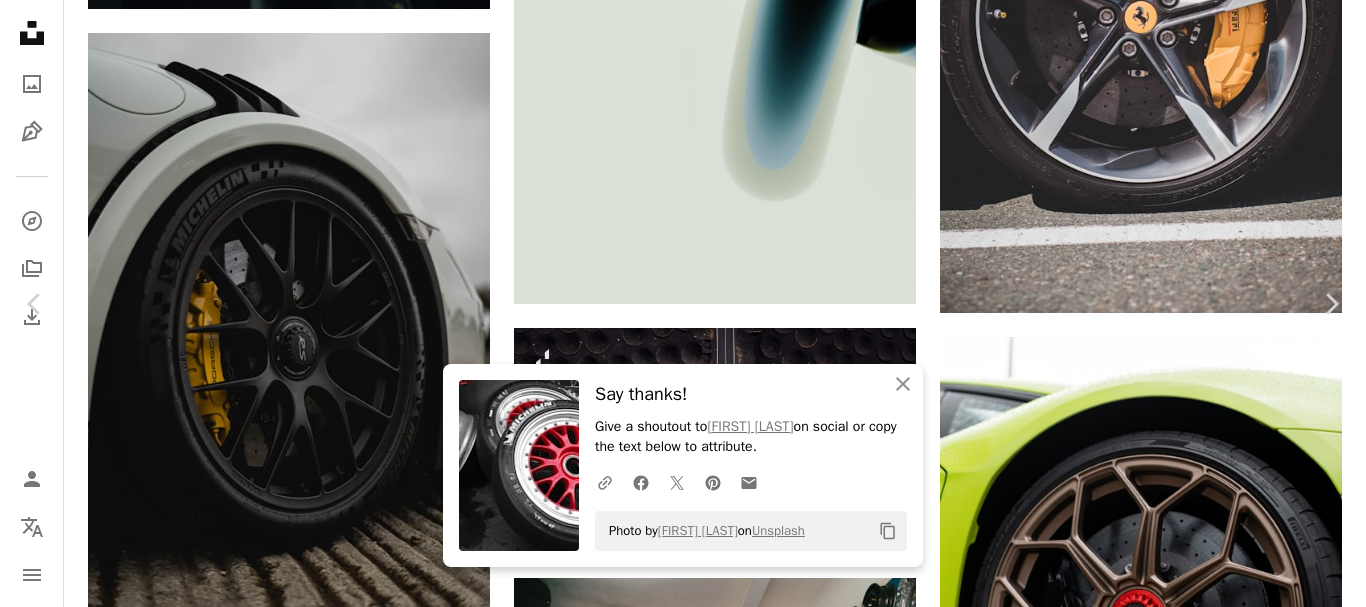 click on "Copy content" 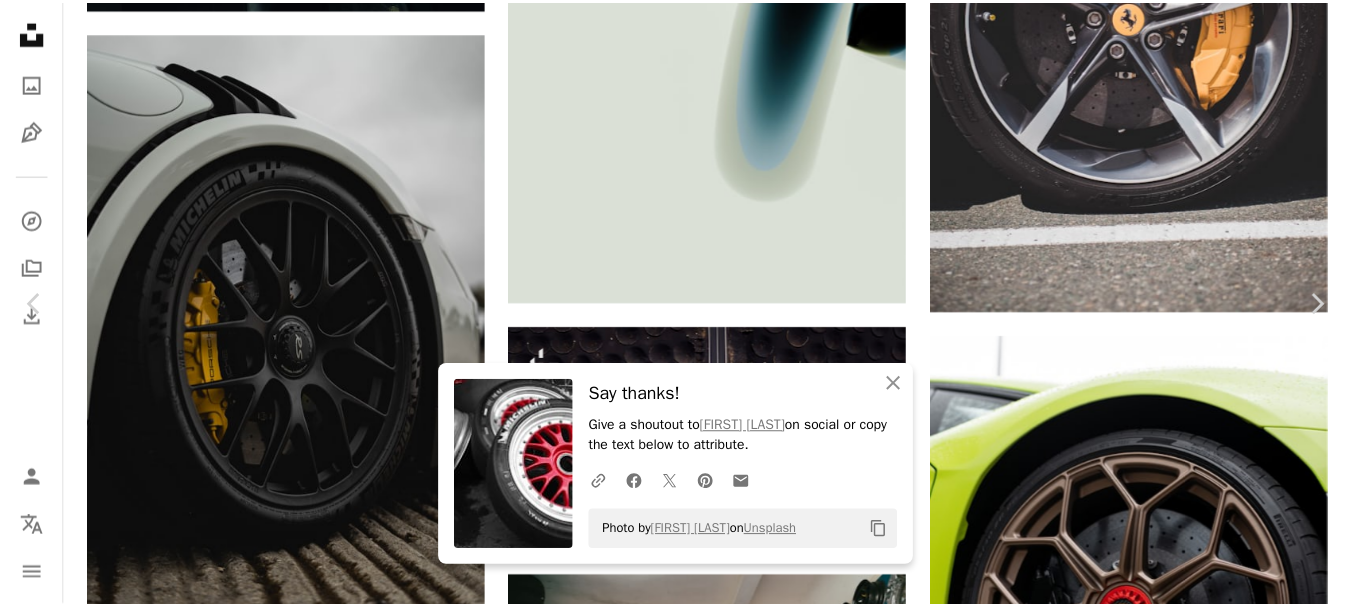 scroll, scrollTop: 1590, scrollLeft: 0, axis: vertical 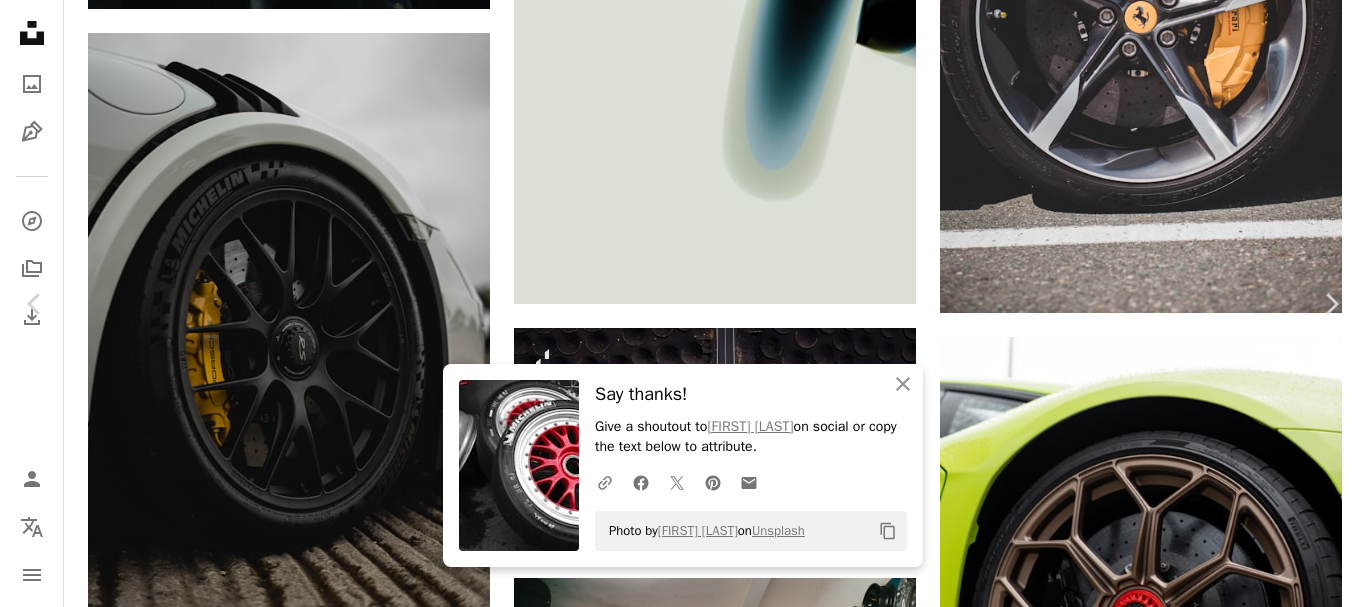 click on "An X shape" at bounding box center (20, 20) 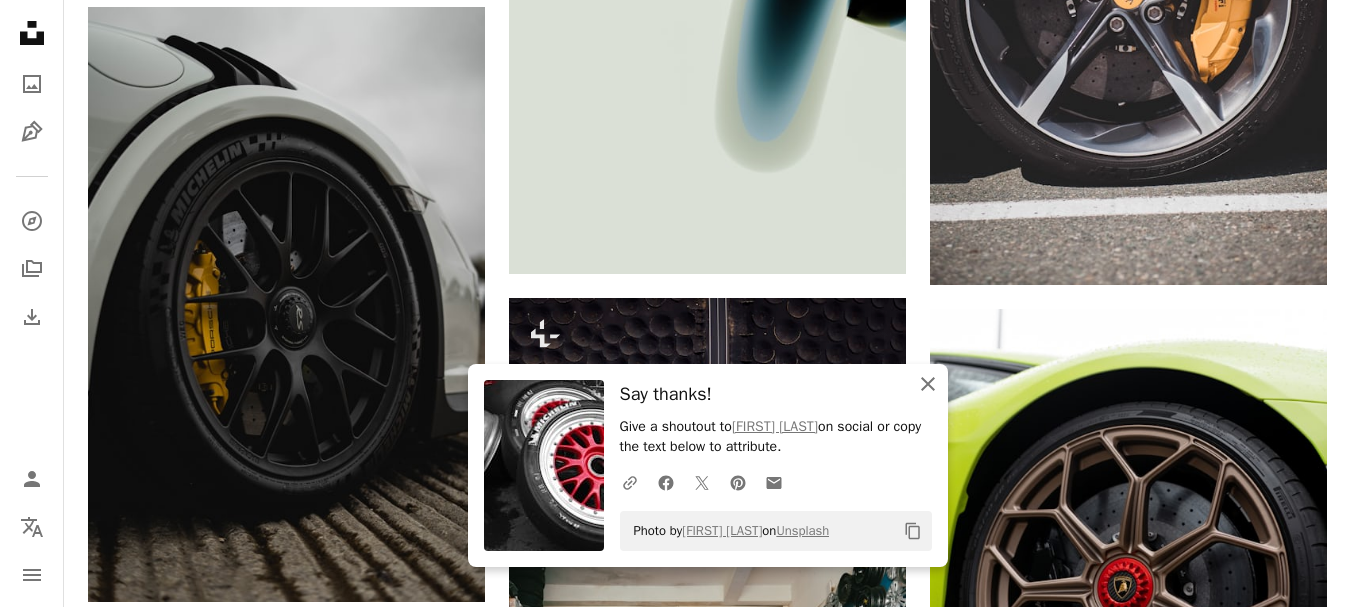click on "An X shape" 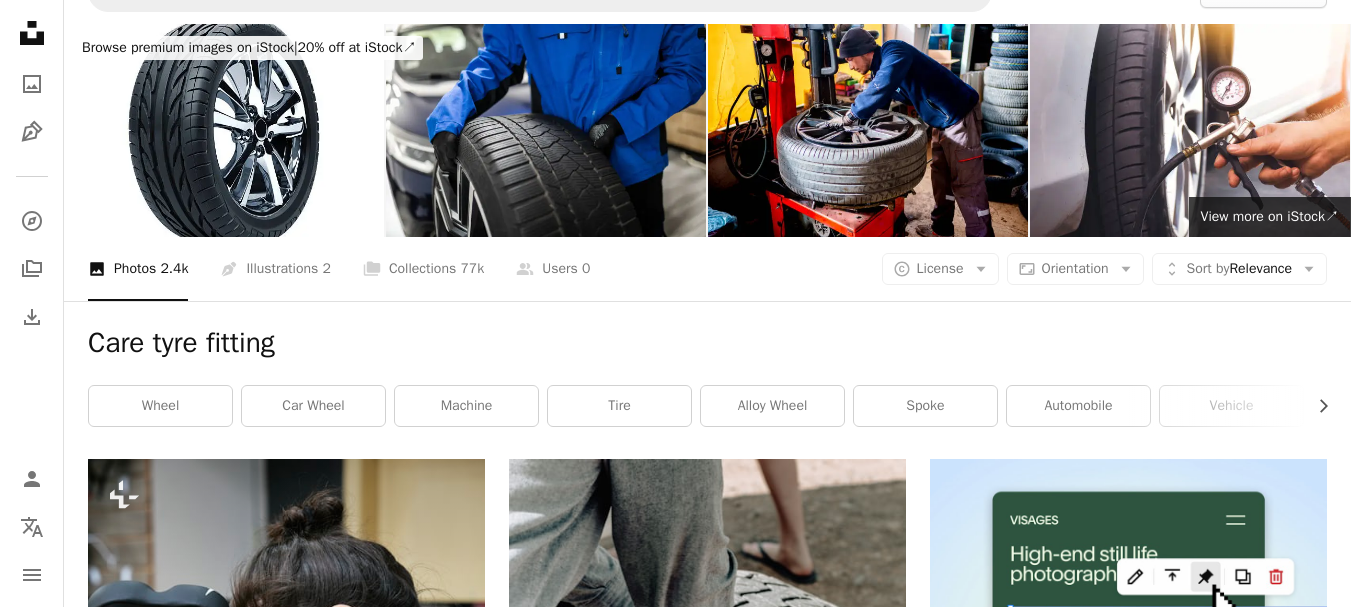 scroll, scrollTop: 0, scrollLeft: 0, axis: both 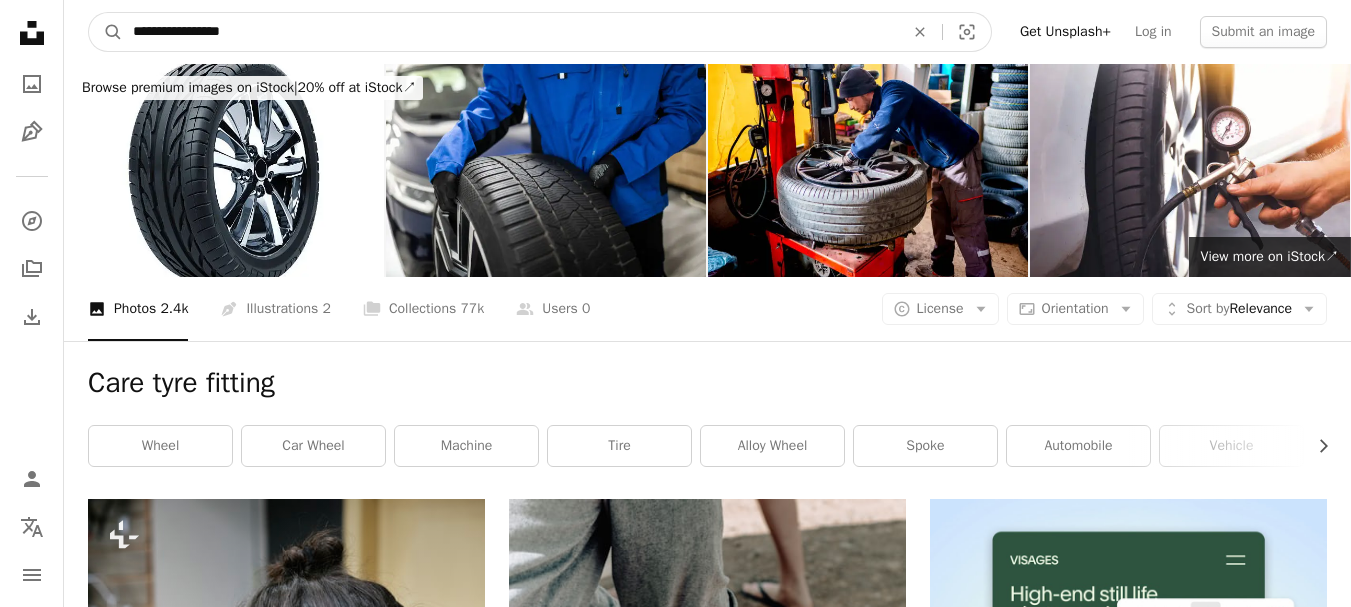 click on "**********" at bounding box center (510, 32) 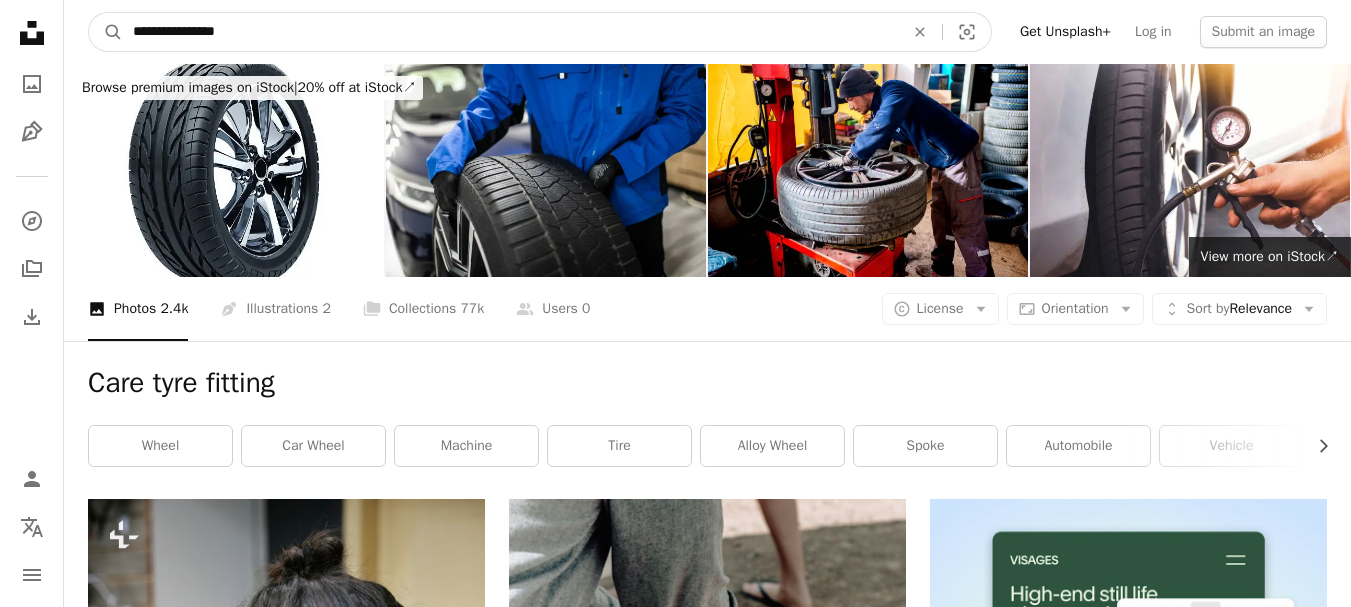 type on "**********" 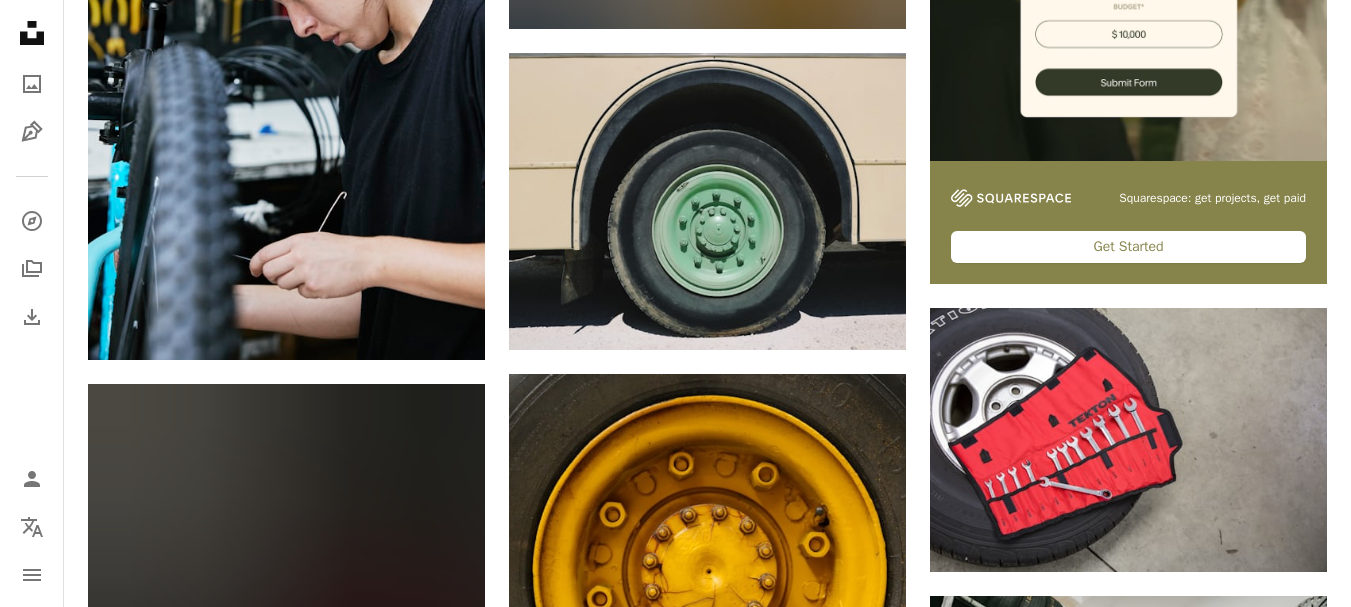 scroll, scrollTop: 0, scrollLeft: 0, axis: both 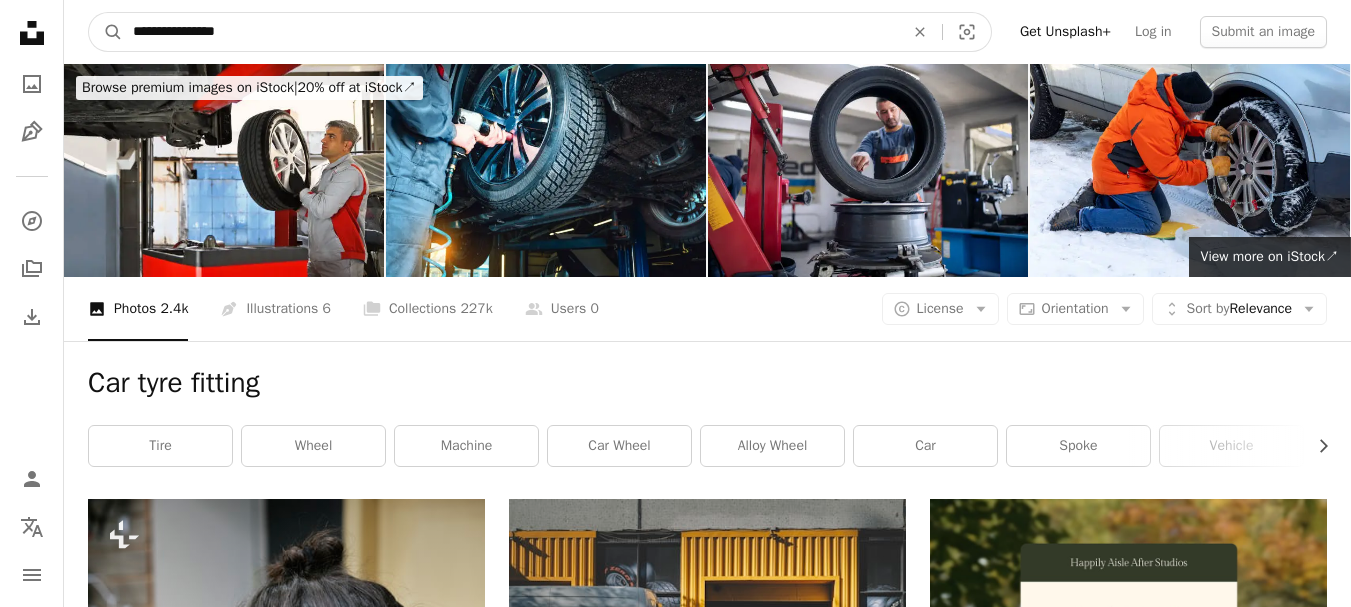 click on "**********" at bounding box center [510, 32] 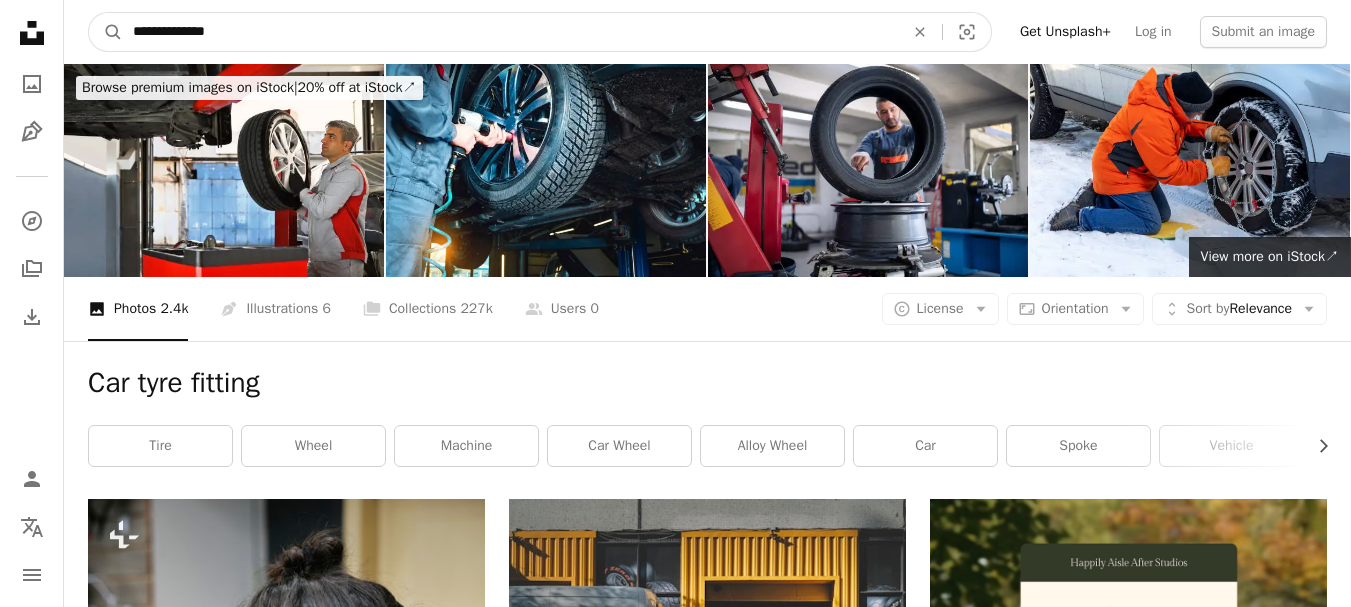 type on "**********" 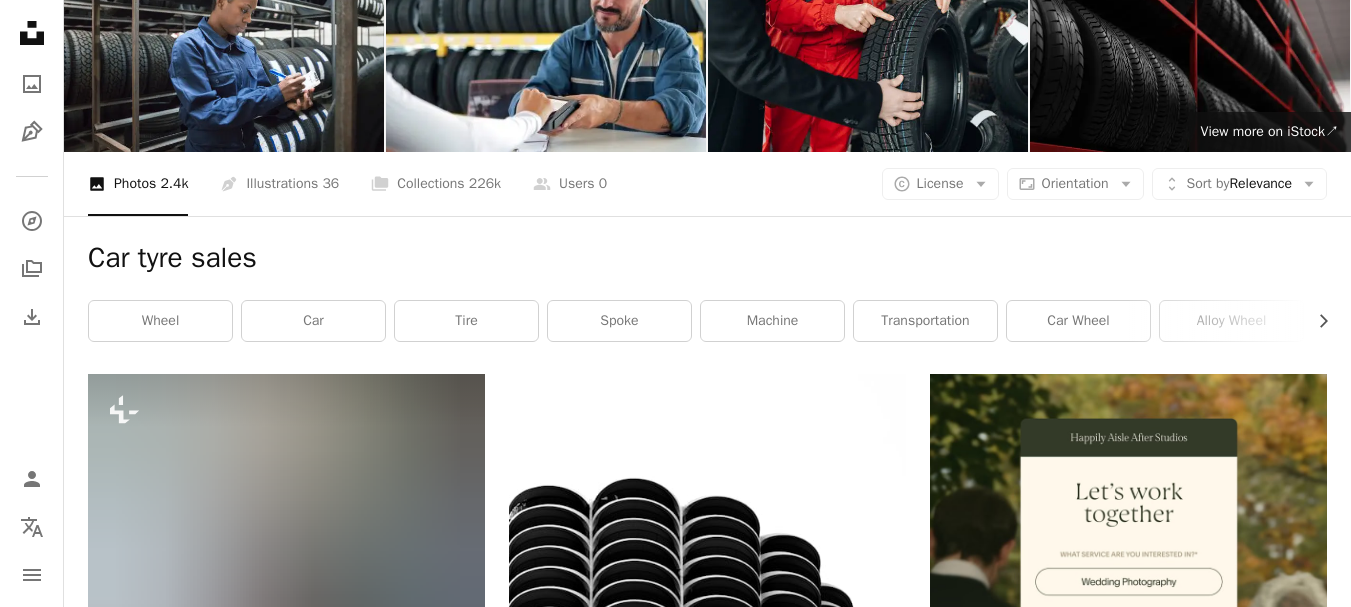 scroll, scrollTop: 0, scrollLeft: 0, axis: both 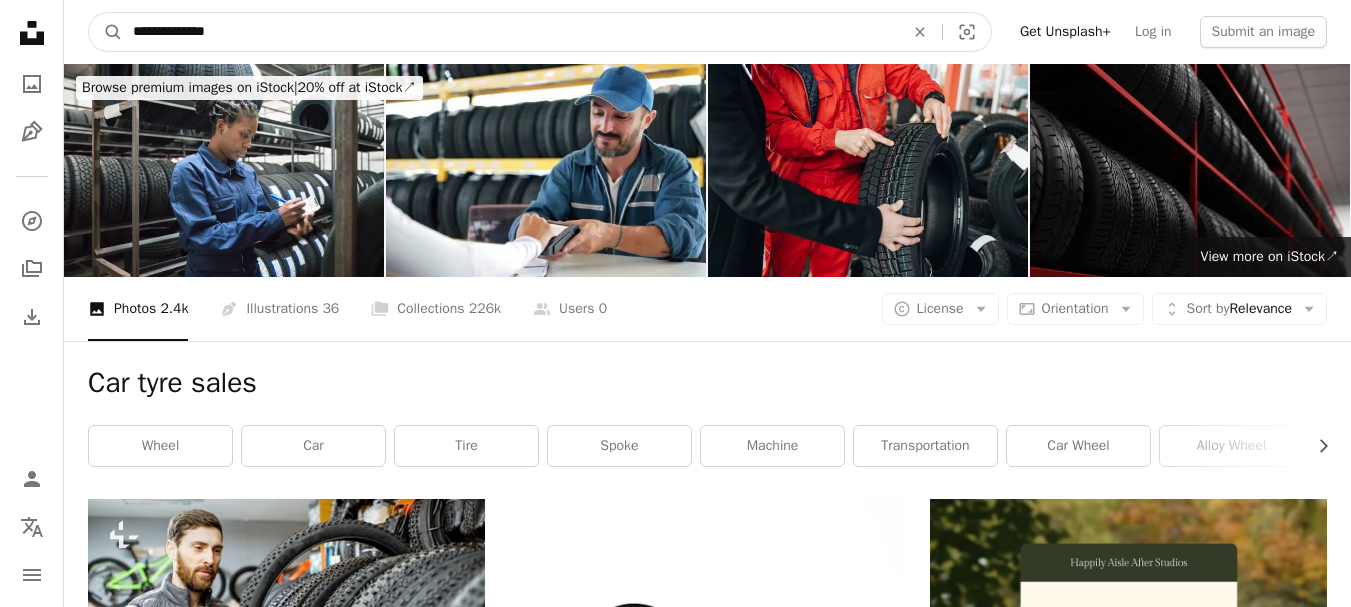 click on "**********" at bounding box center [510, 32] 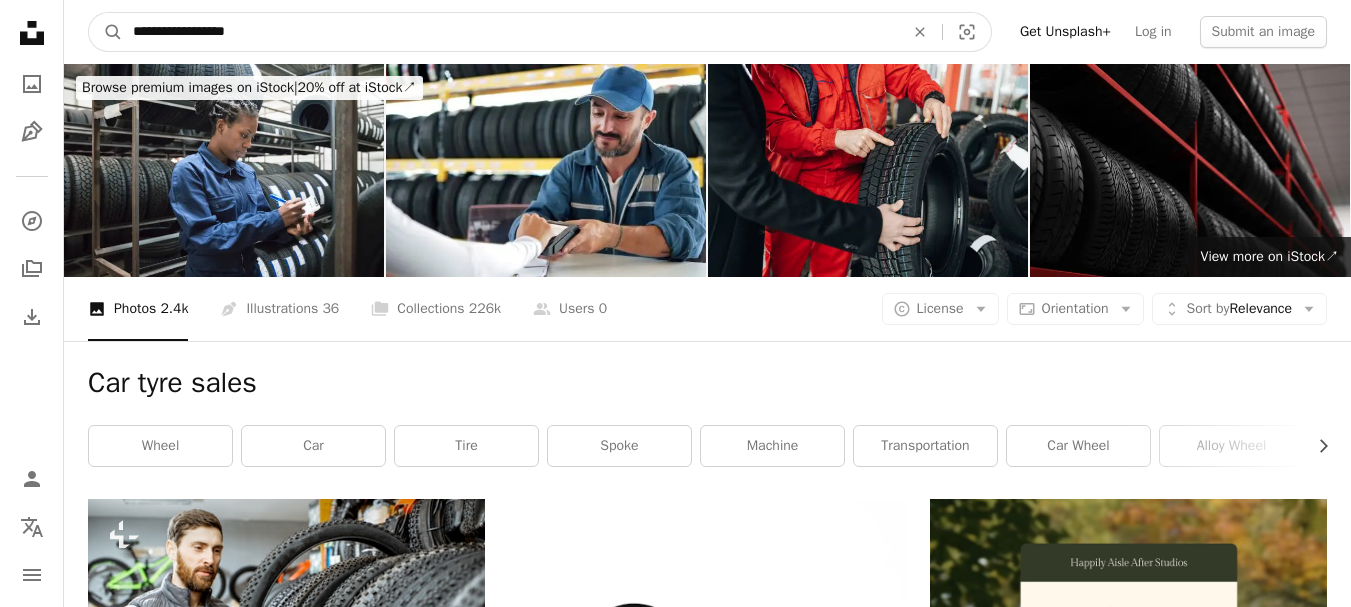 type on "**********" 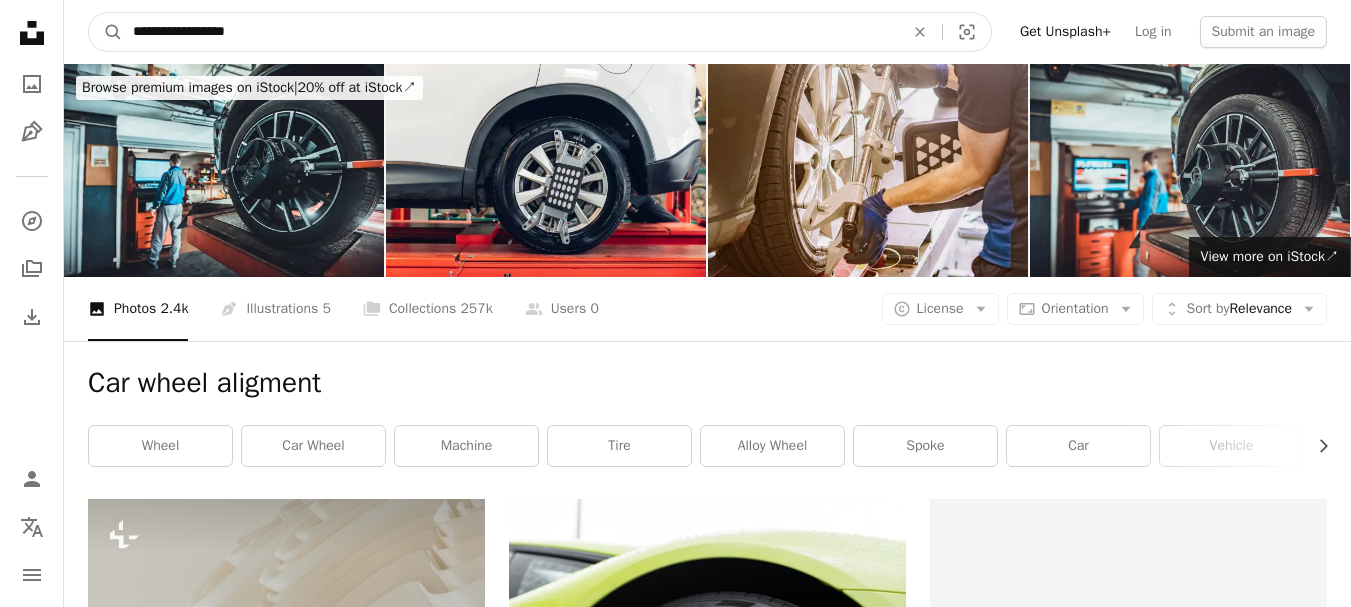 click on "**********" at bounding box center [510, 32] 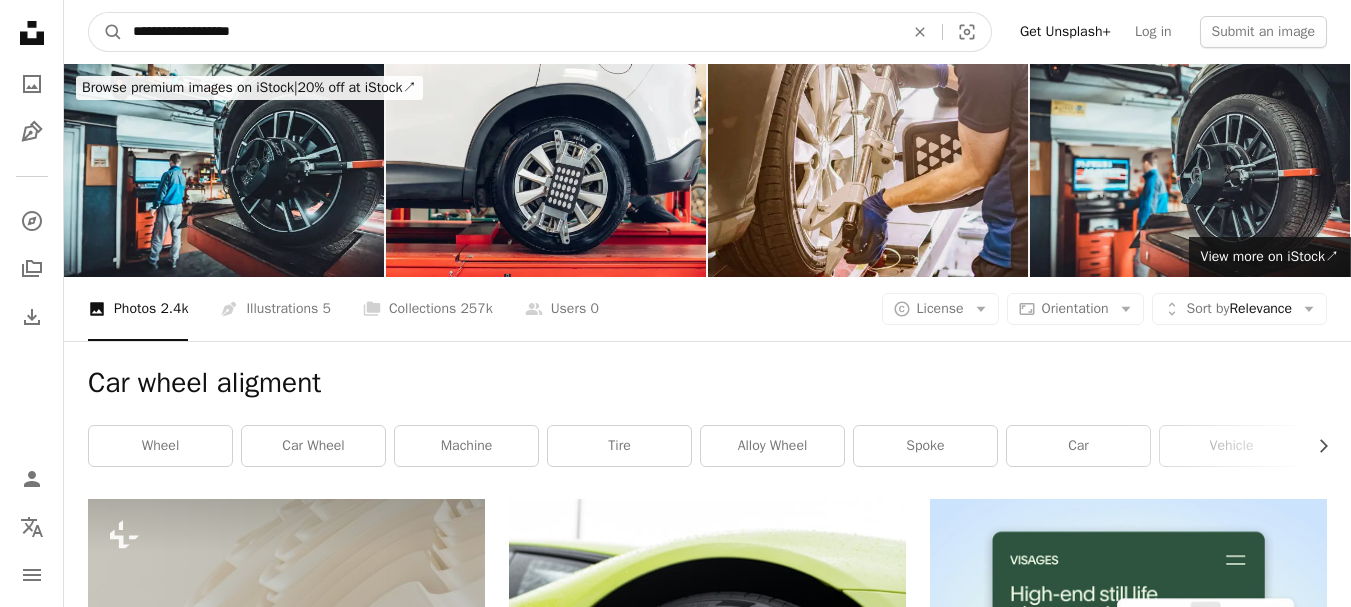 type on "**********" 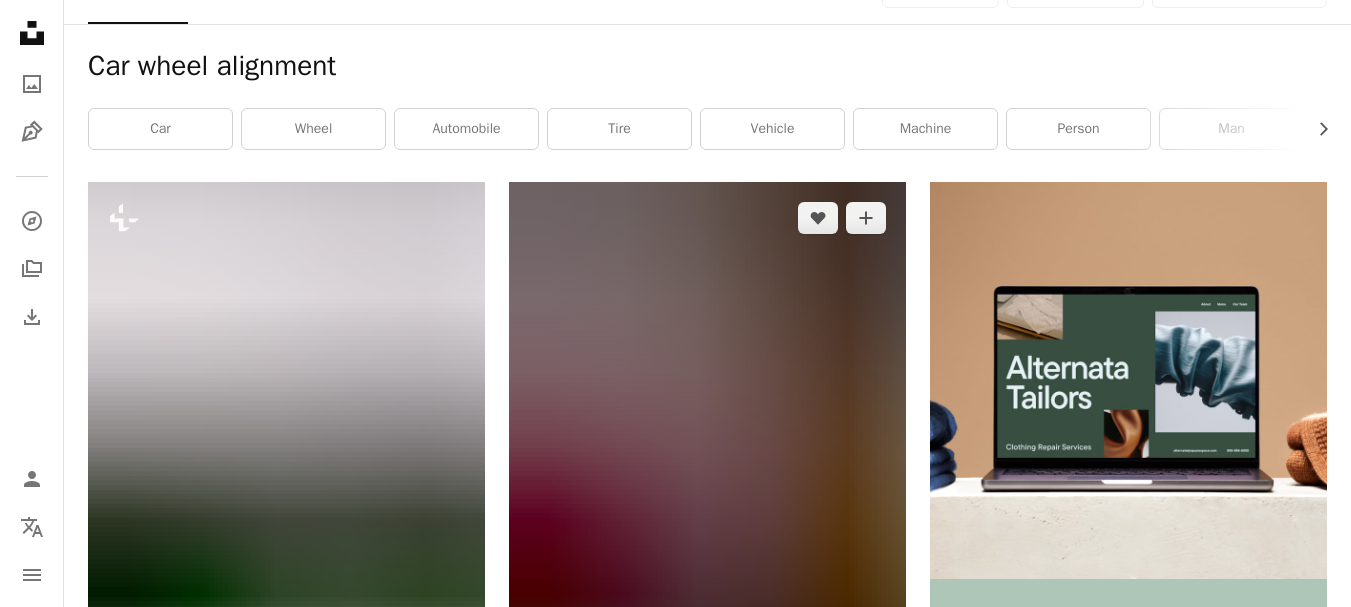 scroll, scrollTop: 0, scrollLeft: 0, axis: both 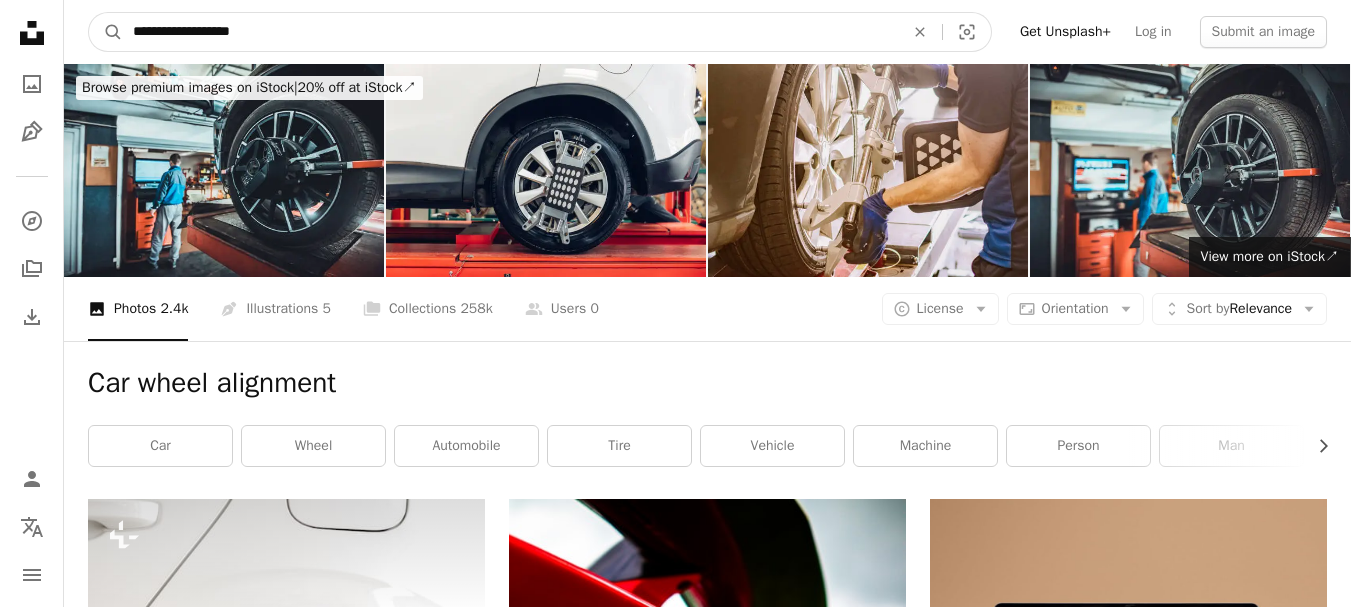 click on "**********" at bounding box center [510, 32] 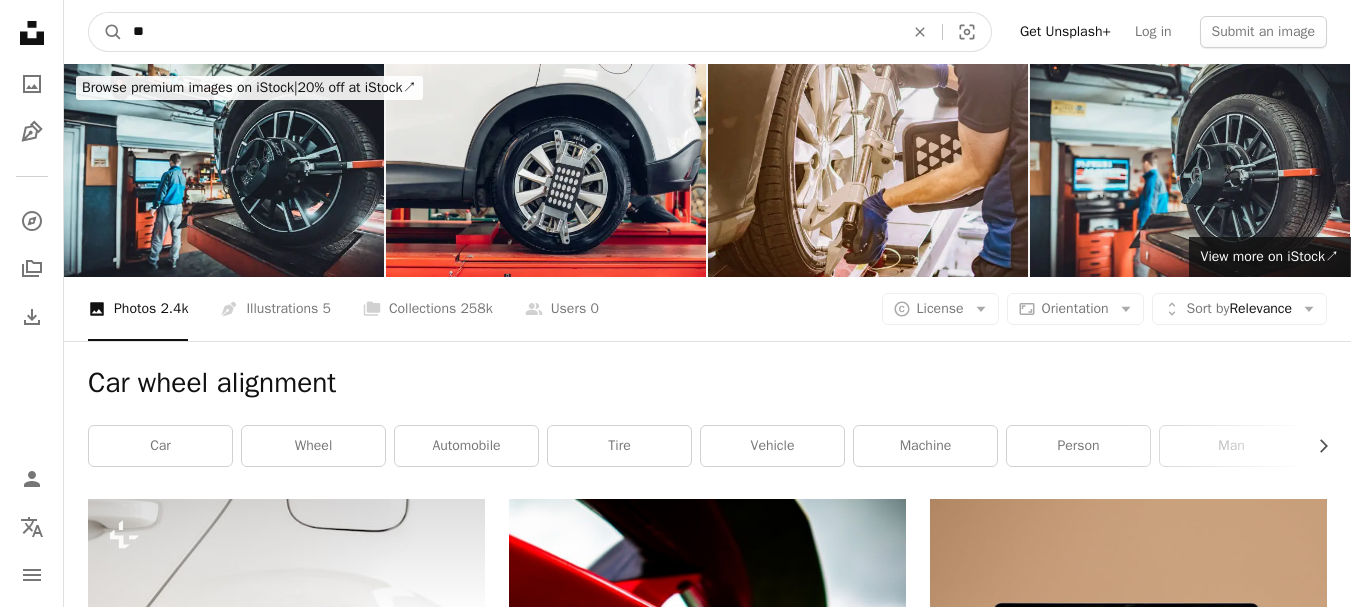type on "*" 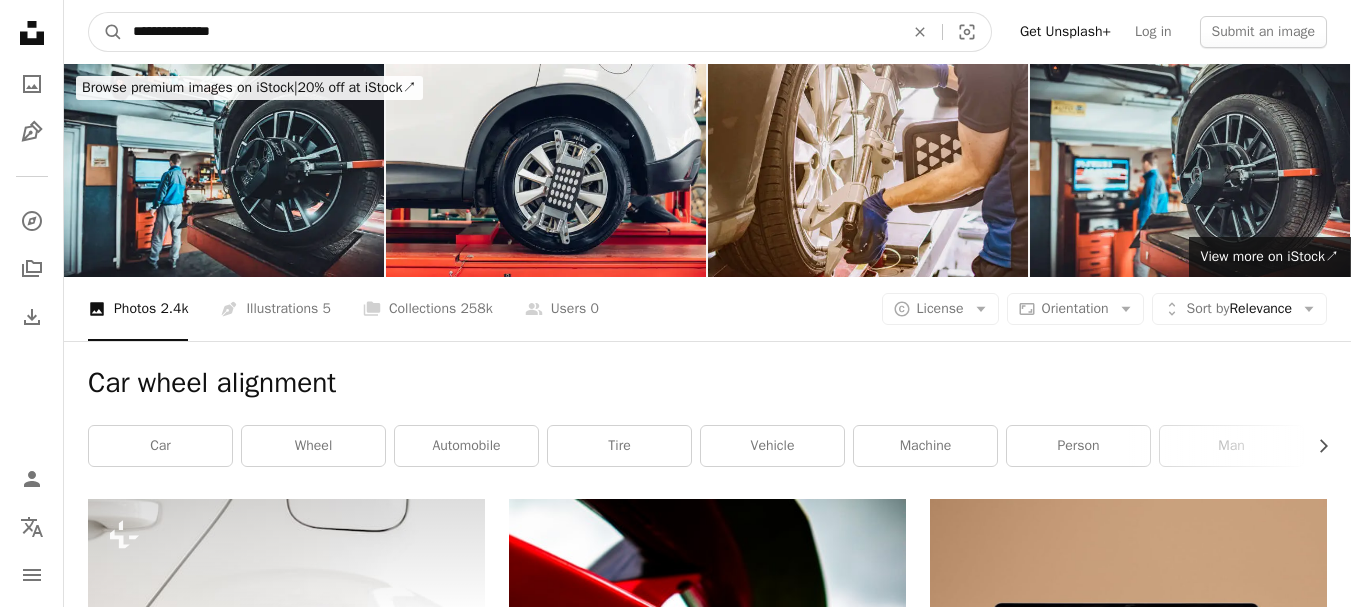 type on "**********" 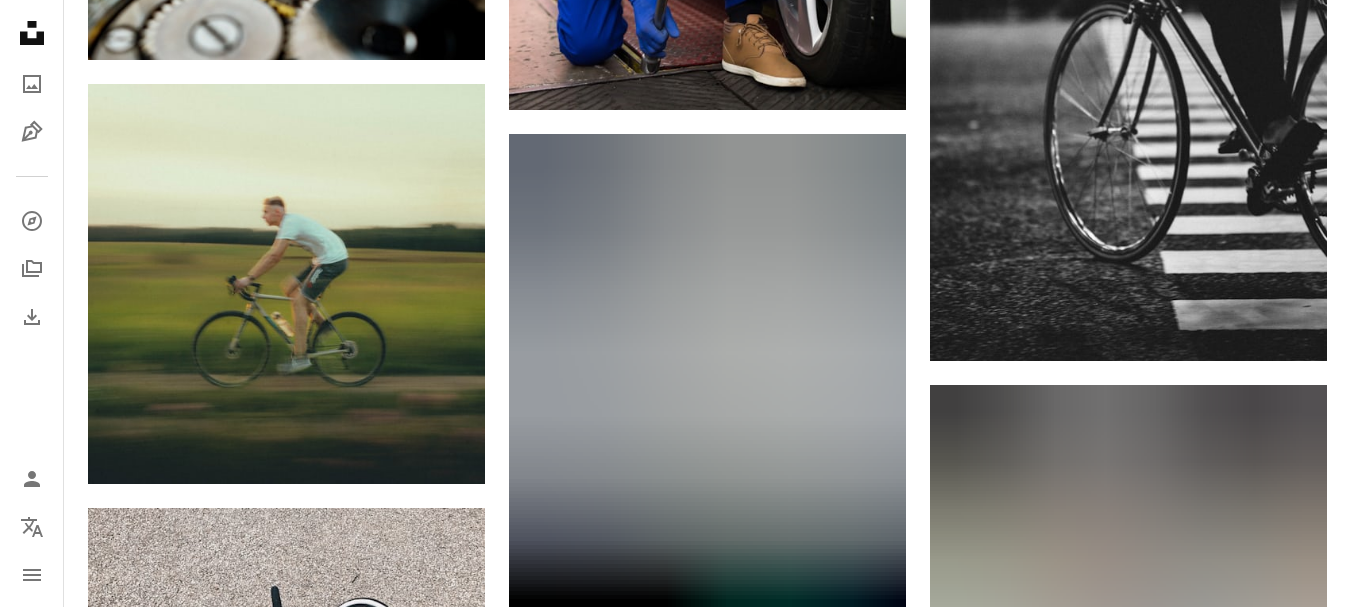 scroll, scrollTop: 0, scrollLeft: 0, axis: both 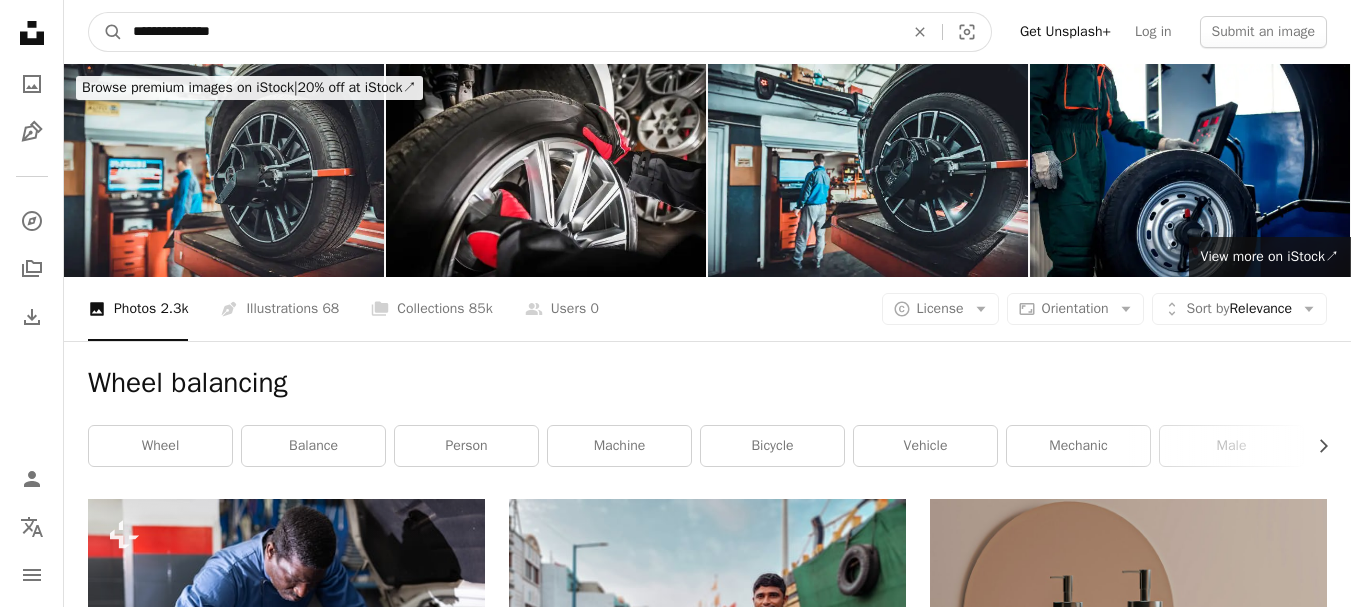 click on "**********" at bounding box center [510, 32] 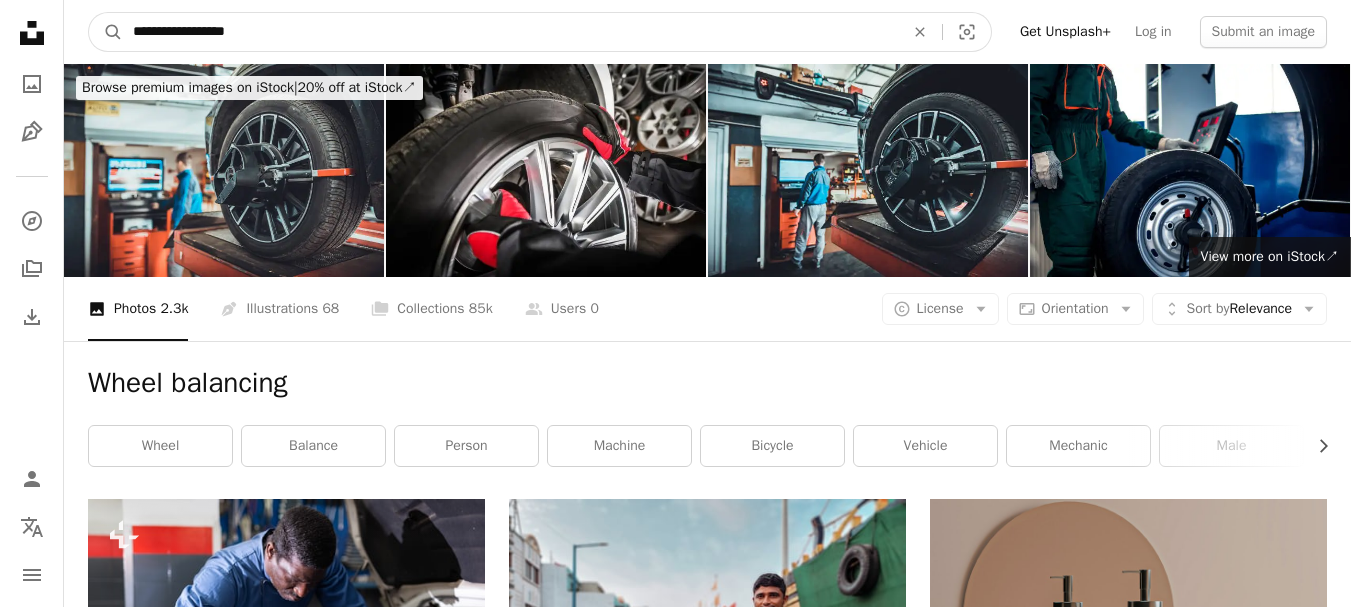 type on "**********" 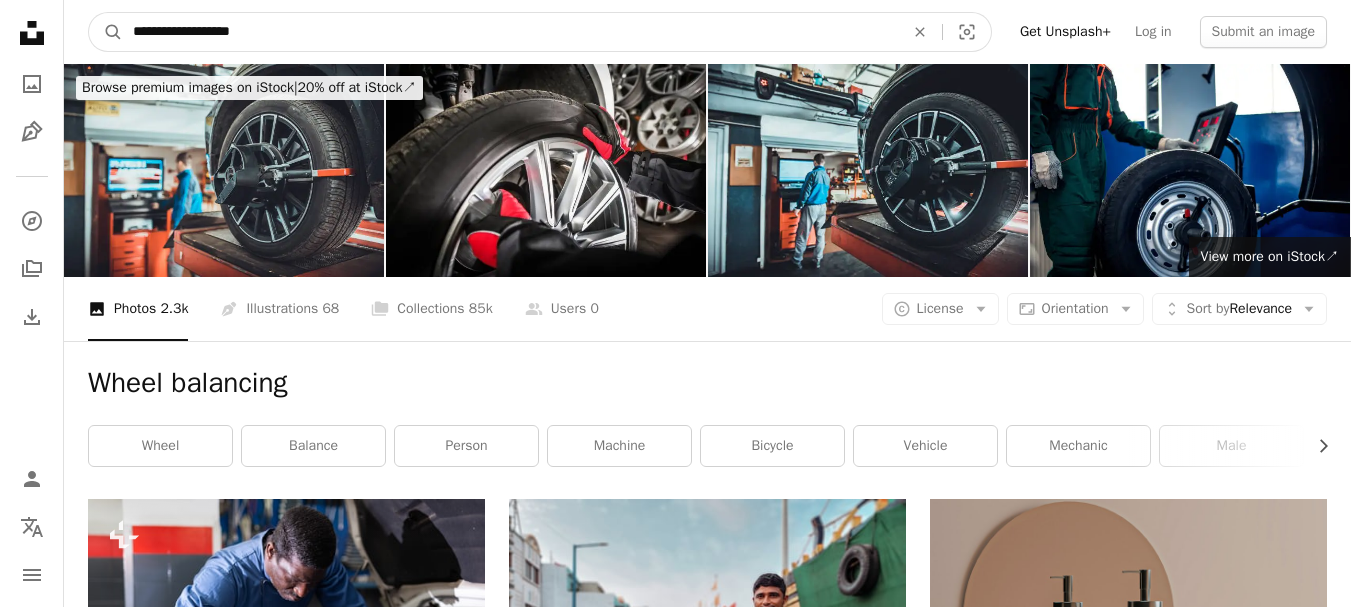click on "A magnifying glass" at bounding box center [106, 32] 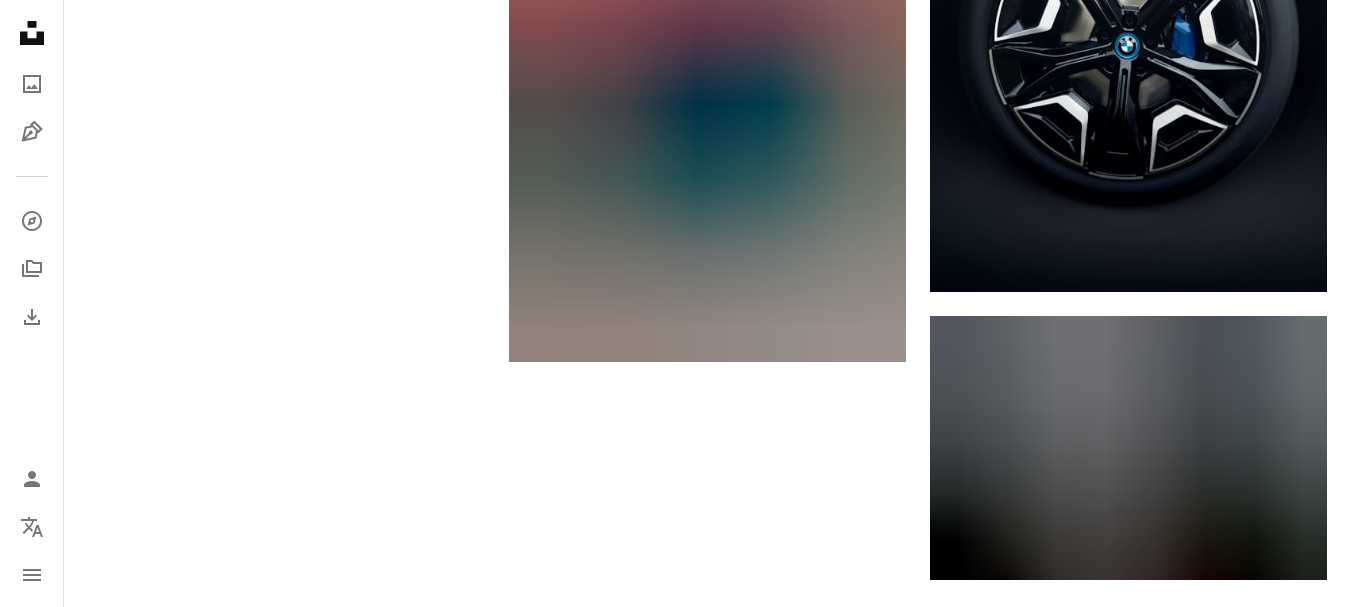 scroll, scrollTop: 3206, scrollLeft: 0, axis: vertical 